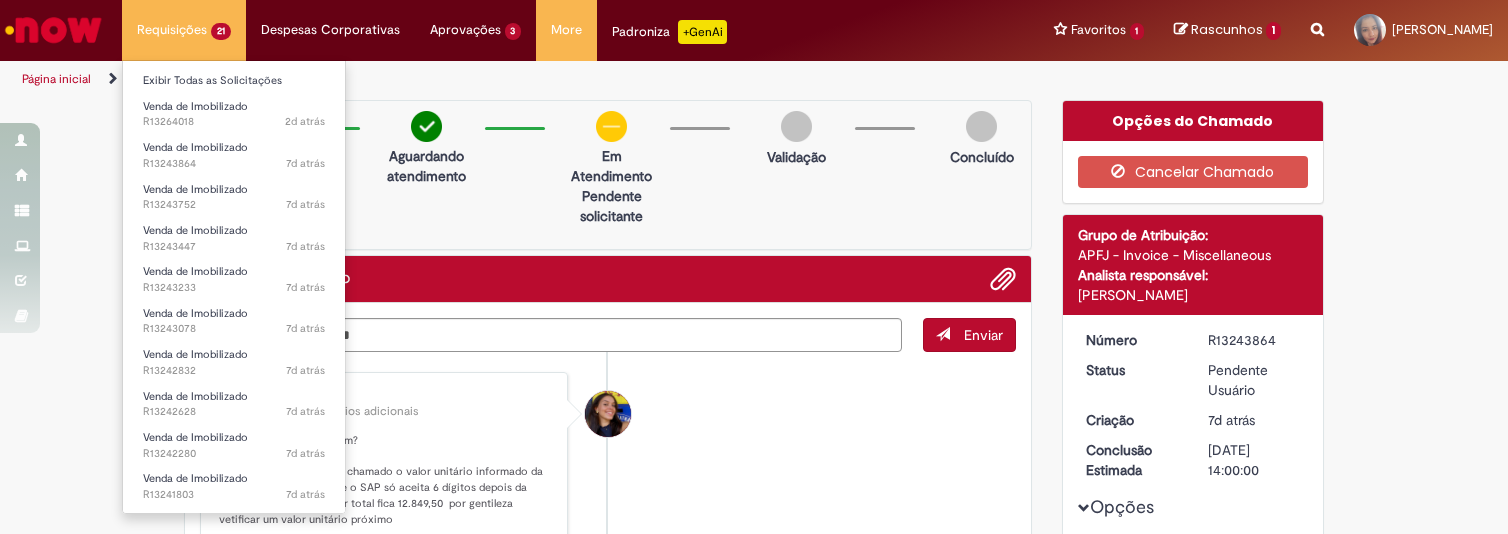 scroll, scrollTop: 0, scrollLeft: 0, axis: both 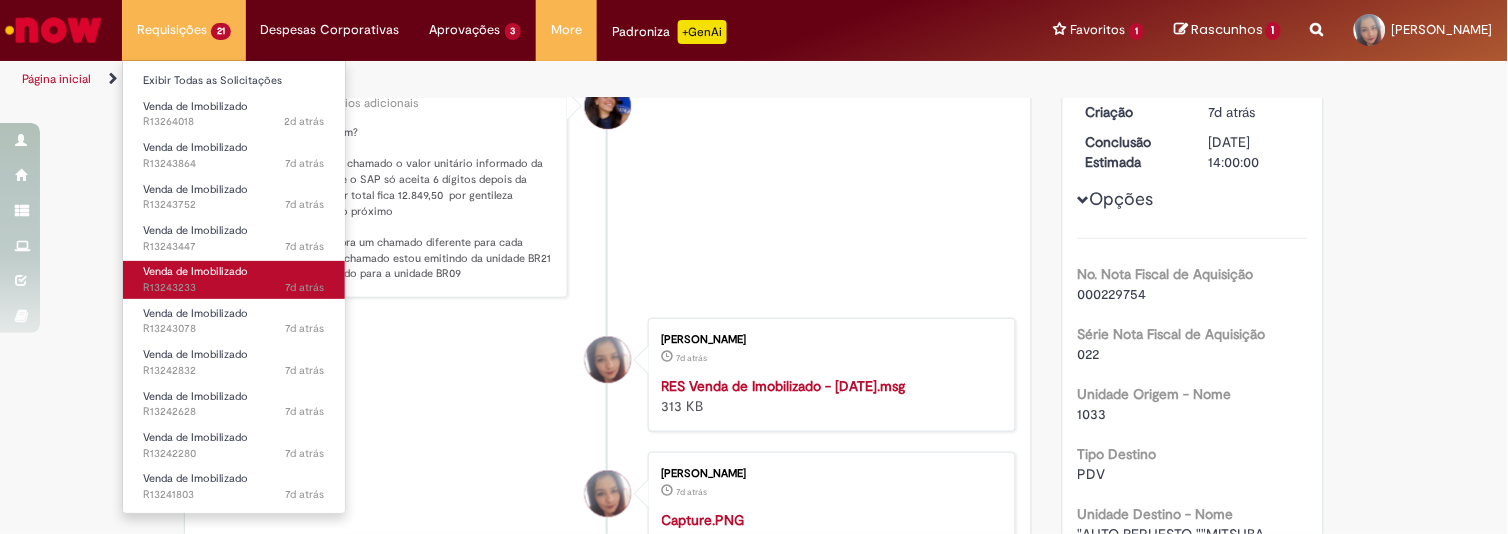 click on "7d atrás 7 dias atrás  R13243233" at bounding box center (234, 288) 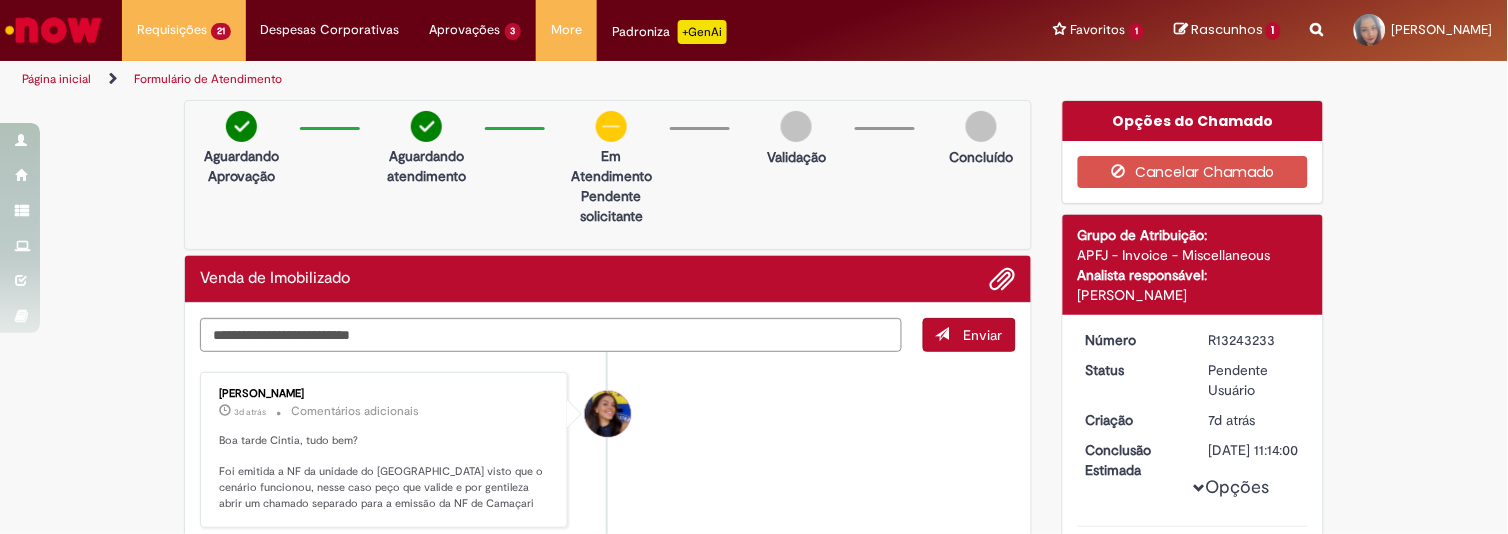 scroll, scrollTop: 62, scrollLeft: 0, axis: vertical 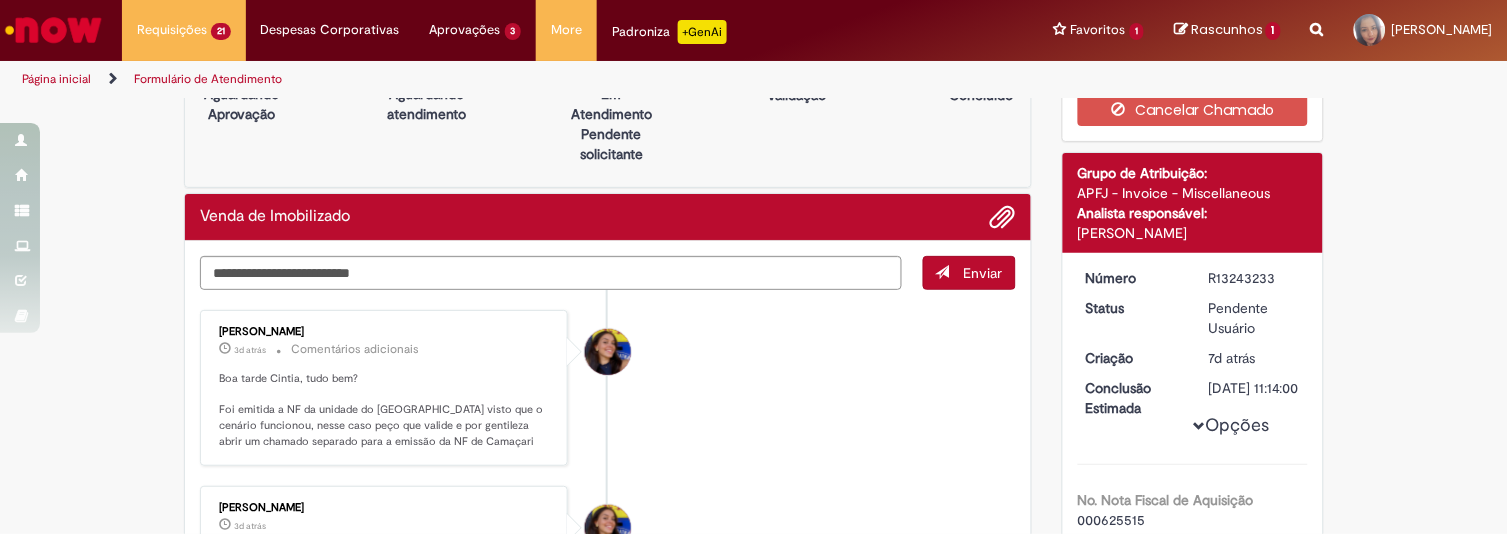 click at bounding box center [1317, 18] 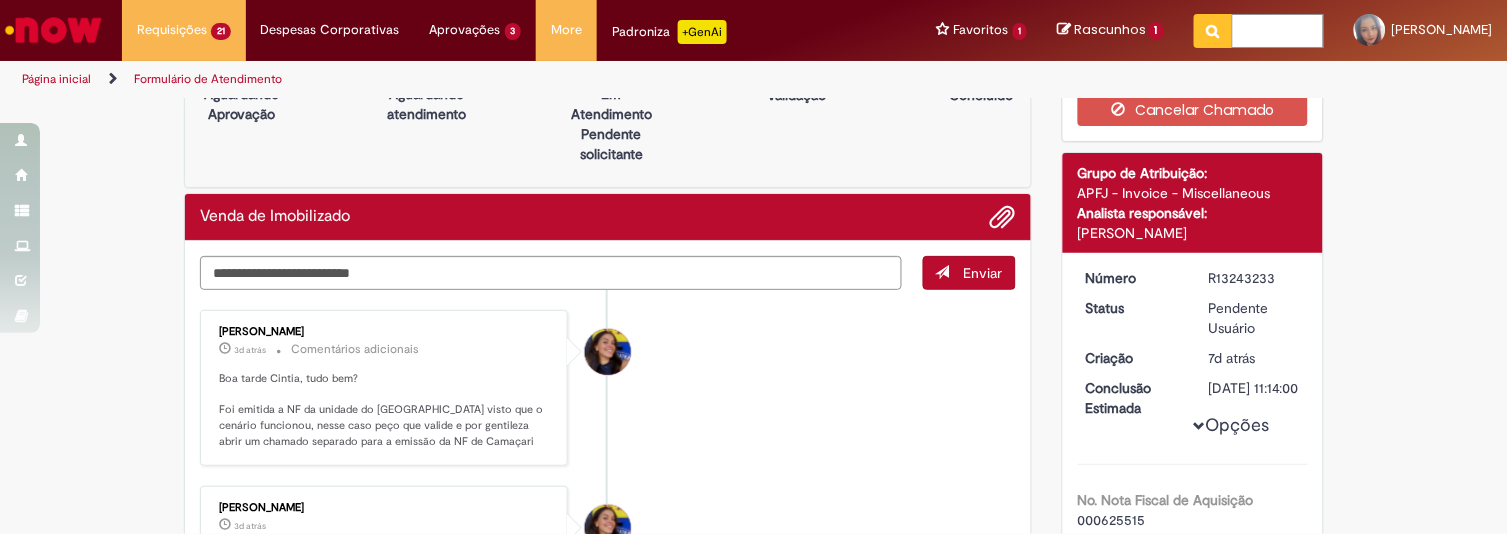 click at bounding box center [1278, 31] 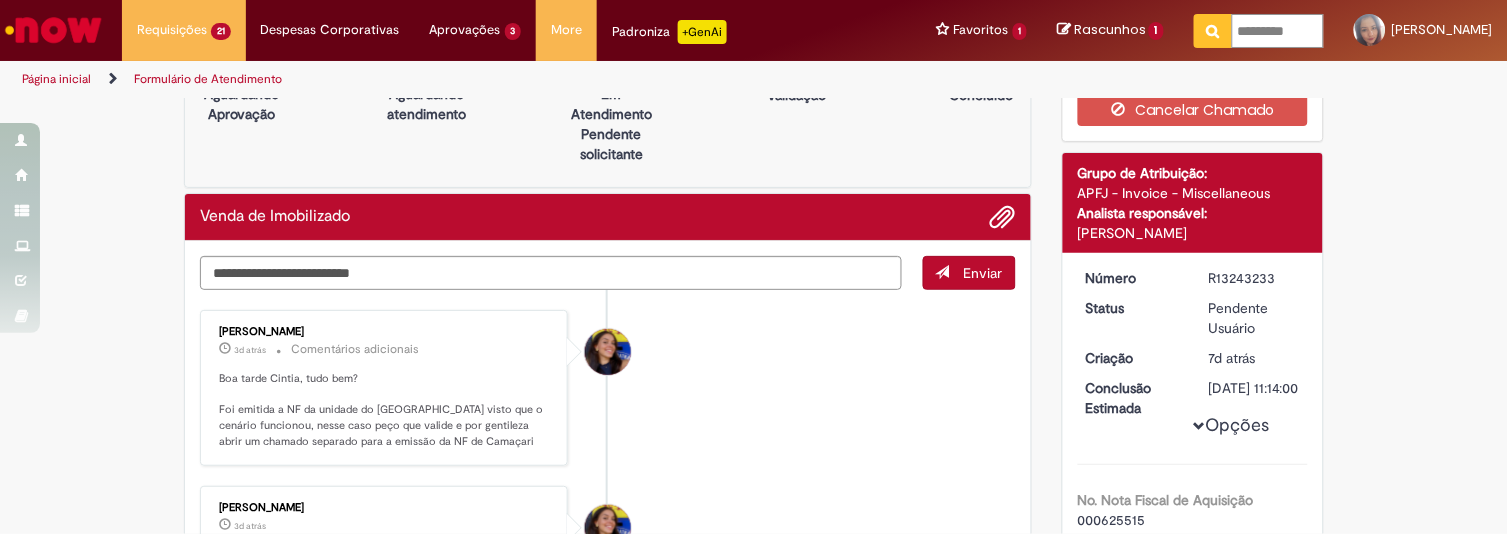 click at bounding box center [1213, 31] 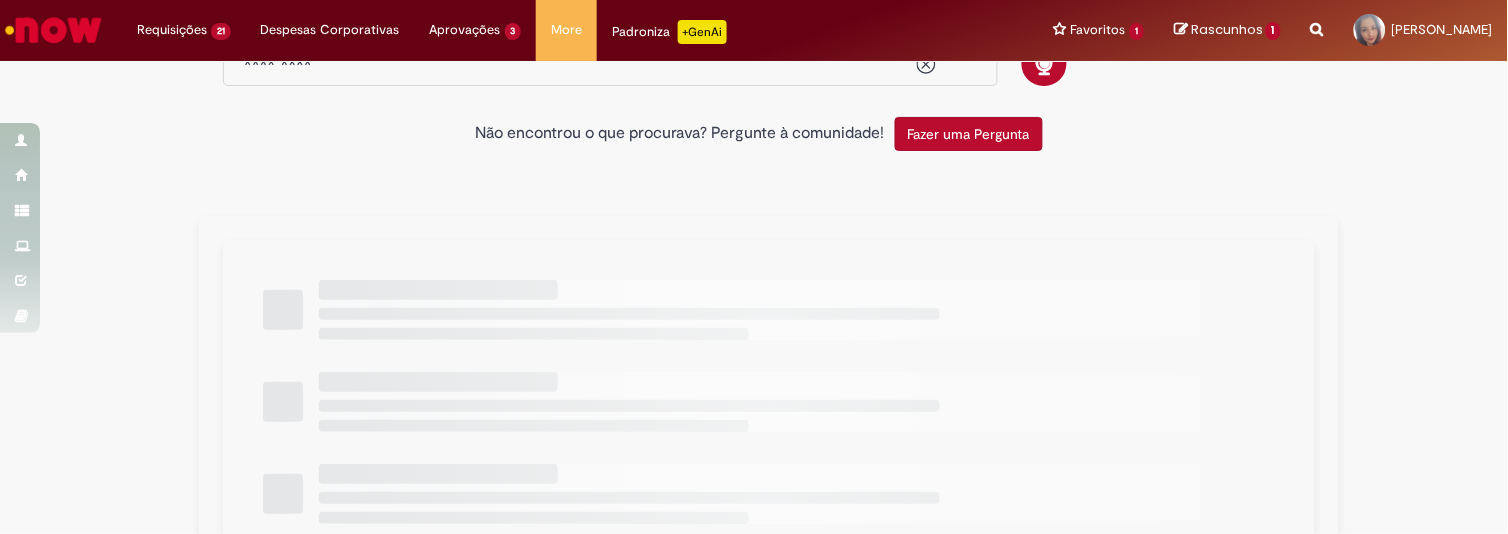 scroll, scrollTop: 0, scrollLeft: 0, axis: both 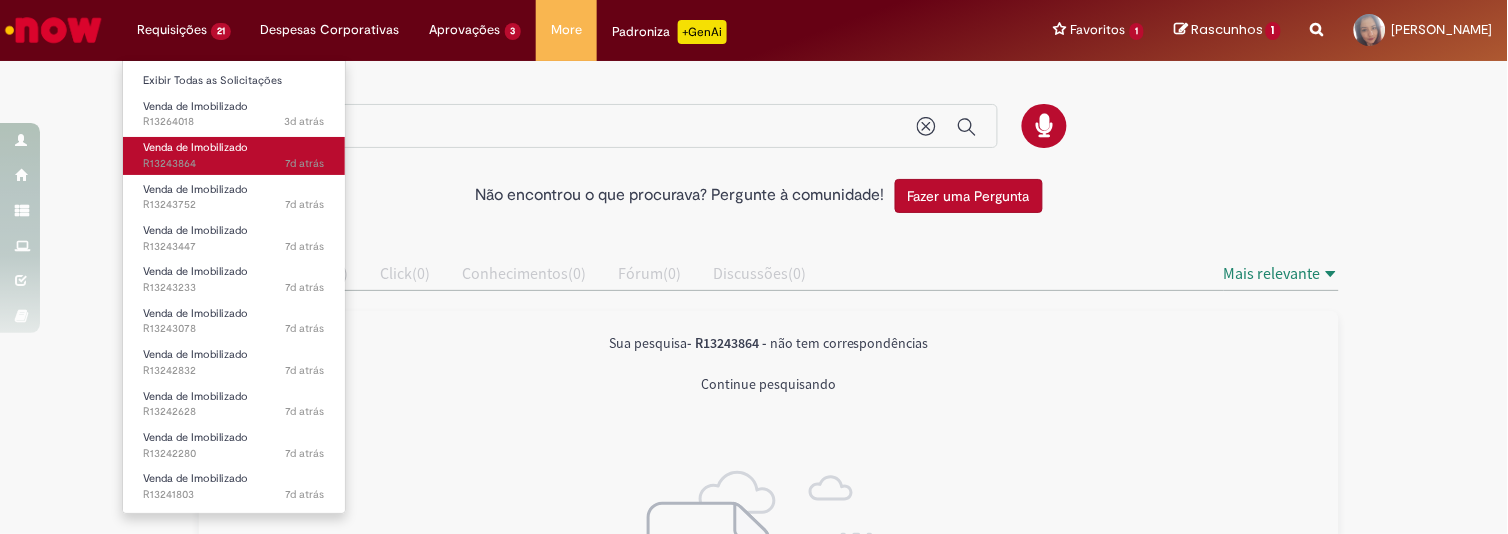 click on "7d atrás 7 dias atrás  R13243864" at bounding box center [234, 164] 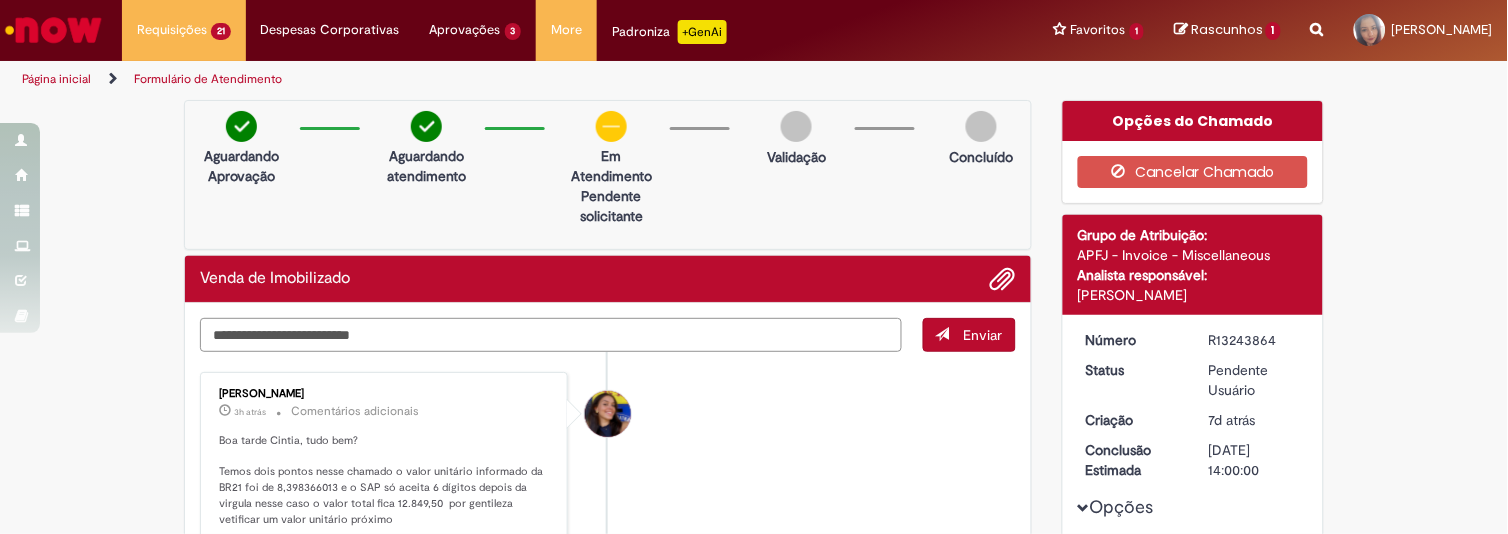 click at bounding box center [551, 335] 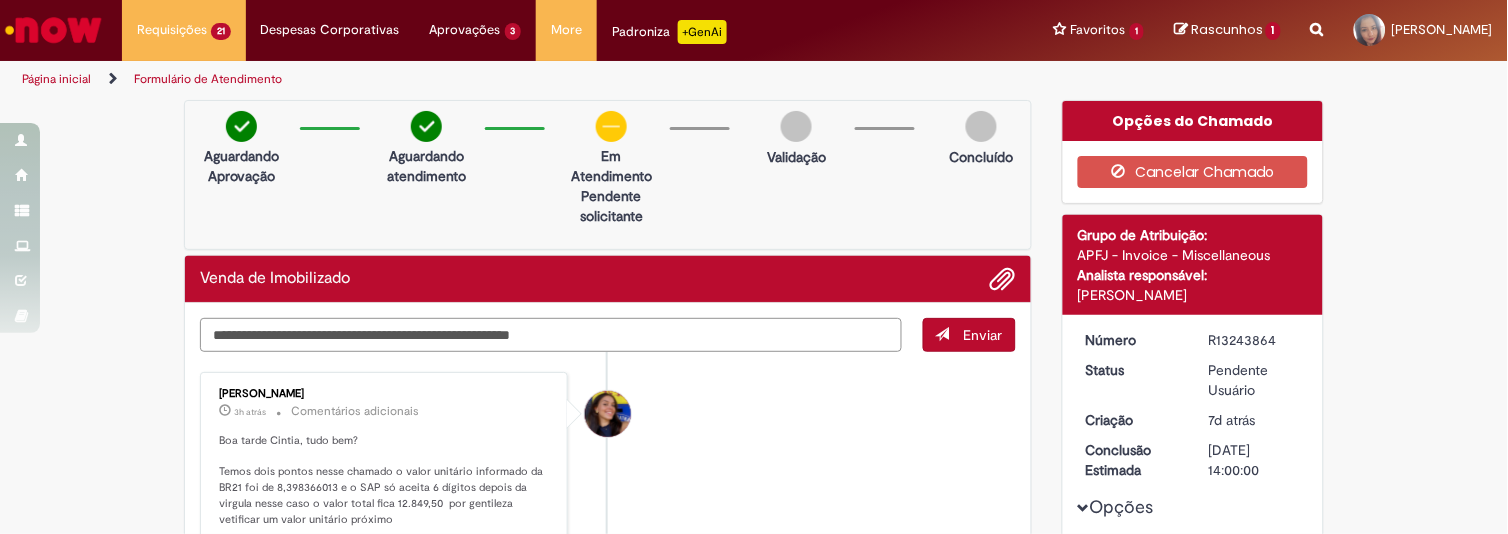 click on "**********" at bounding box center (551, 335) 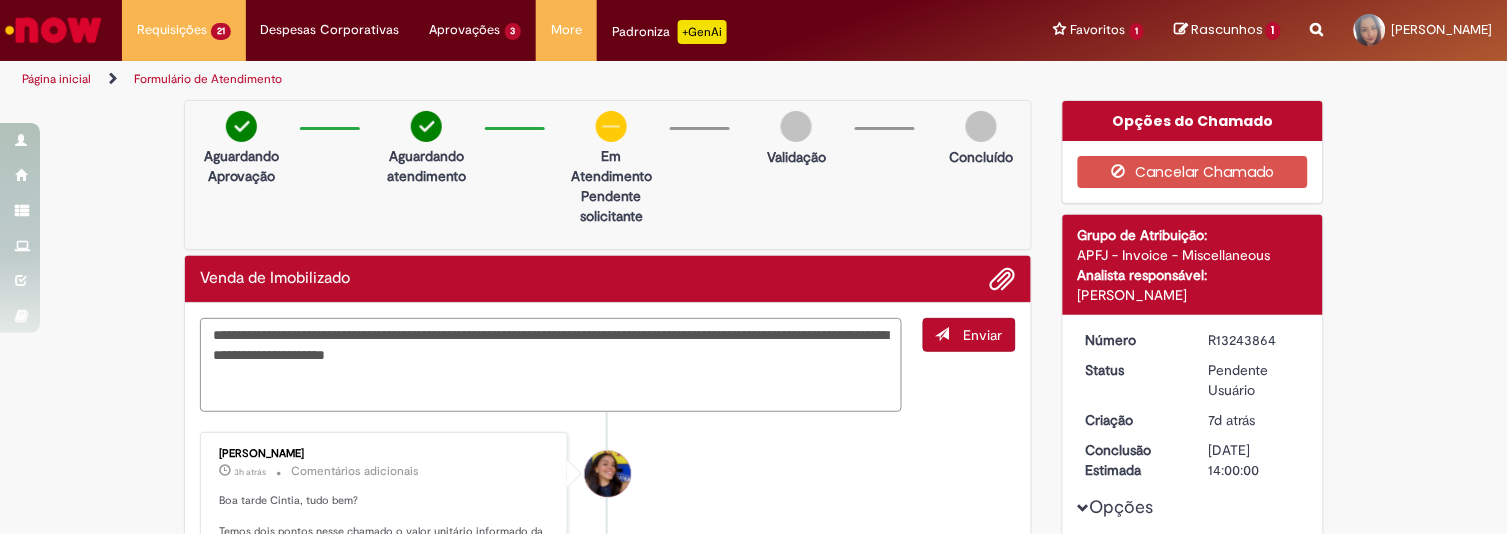 paste on "**********" 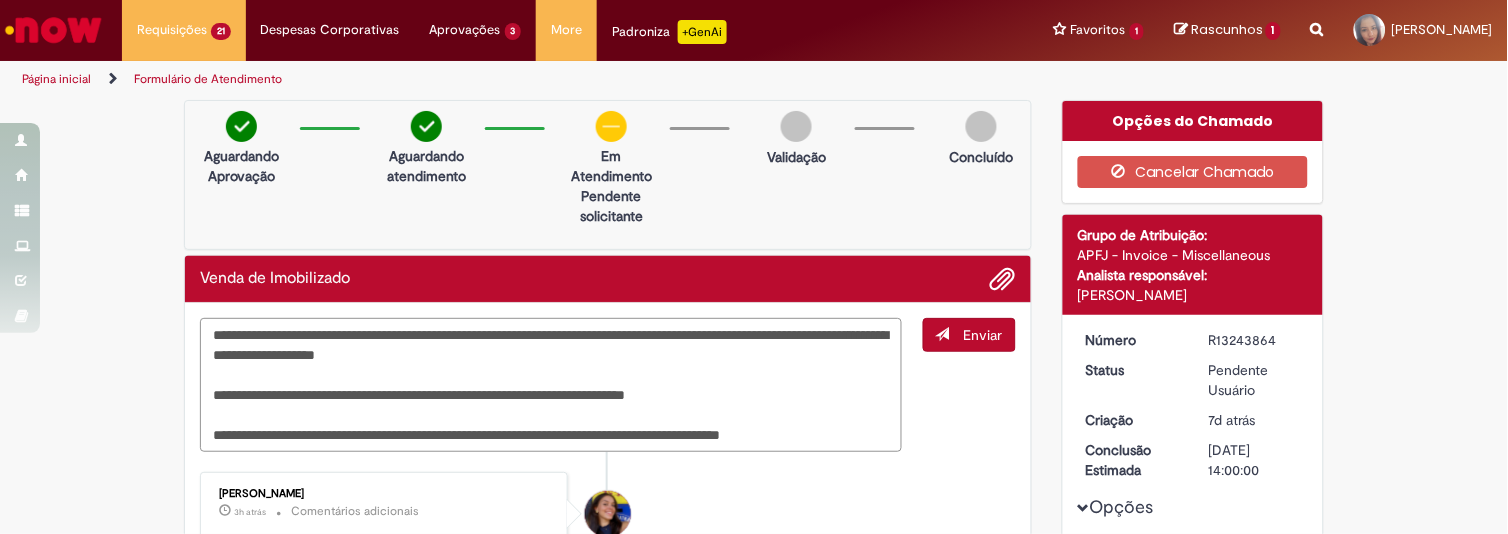type on "**********" 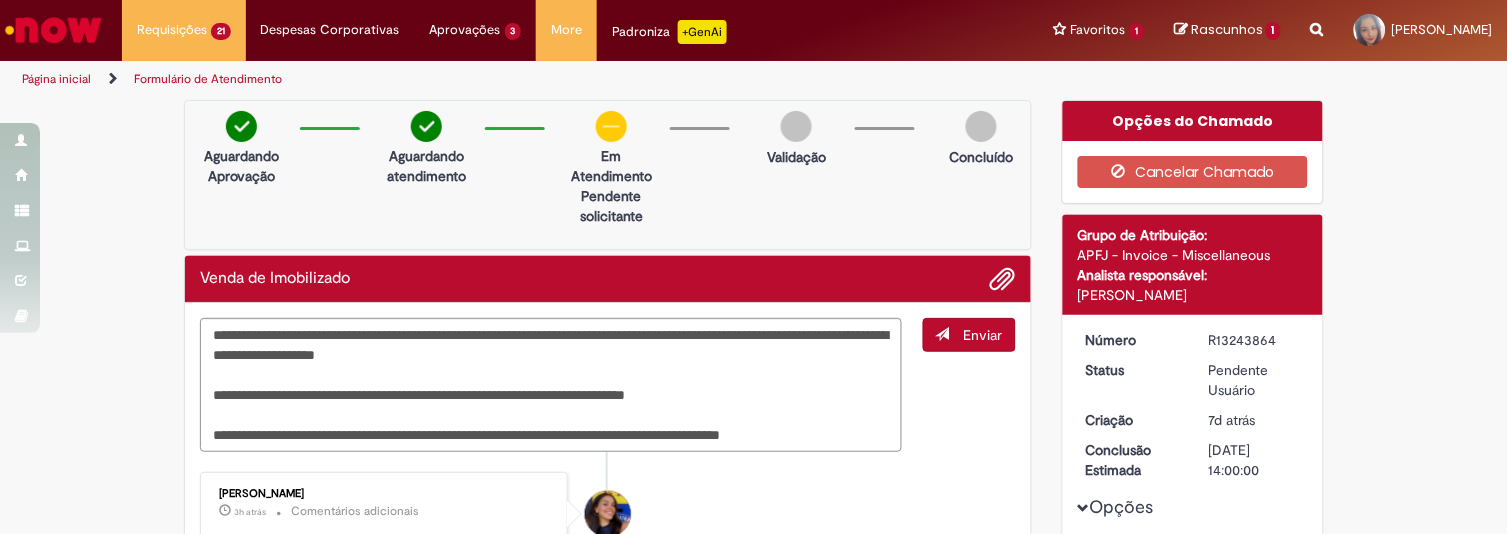 drag, startPoint x: 1197, startPoint y: 343, endPoint x: 1282, endPoint y: 346, distance: 85.052925 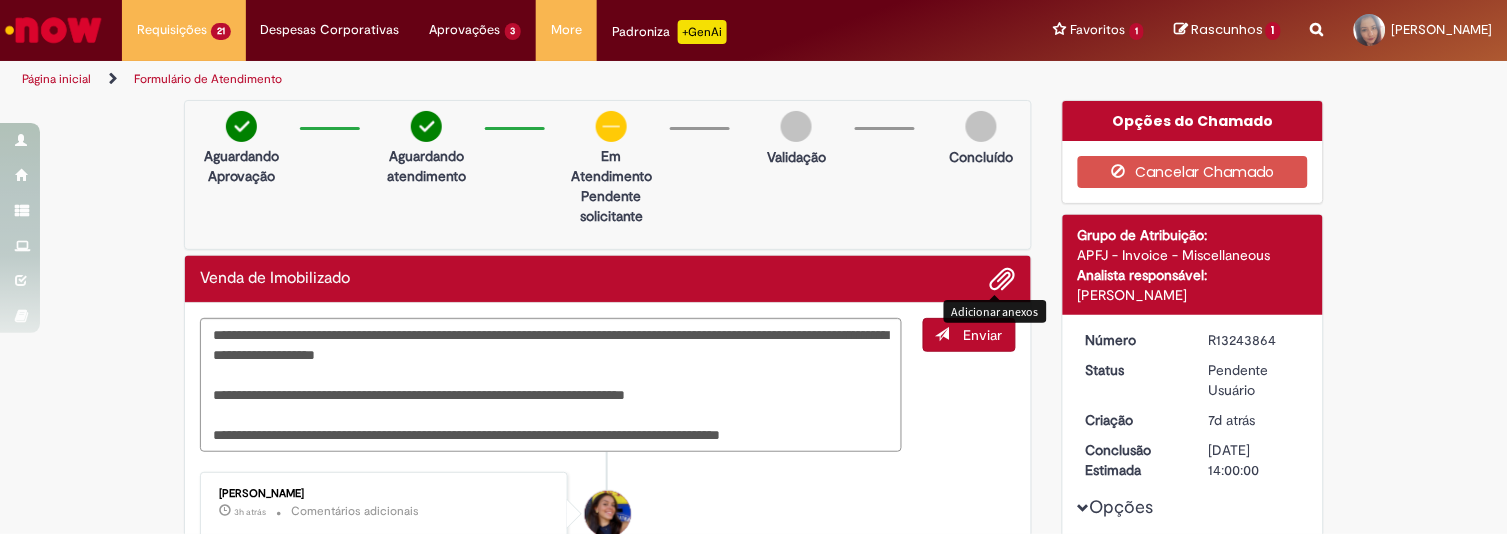 click on "Enviar" at bounding box center (983, 335) 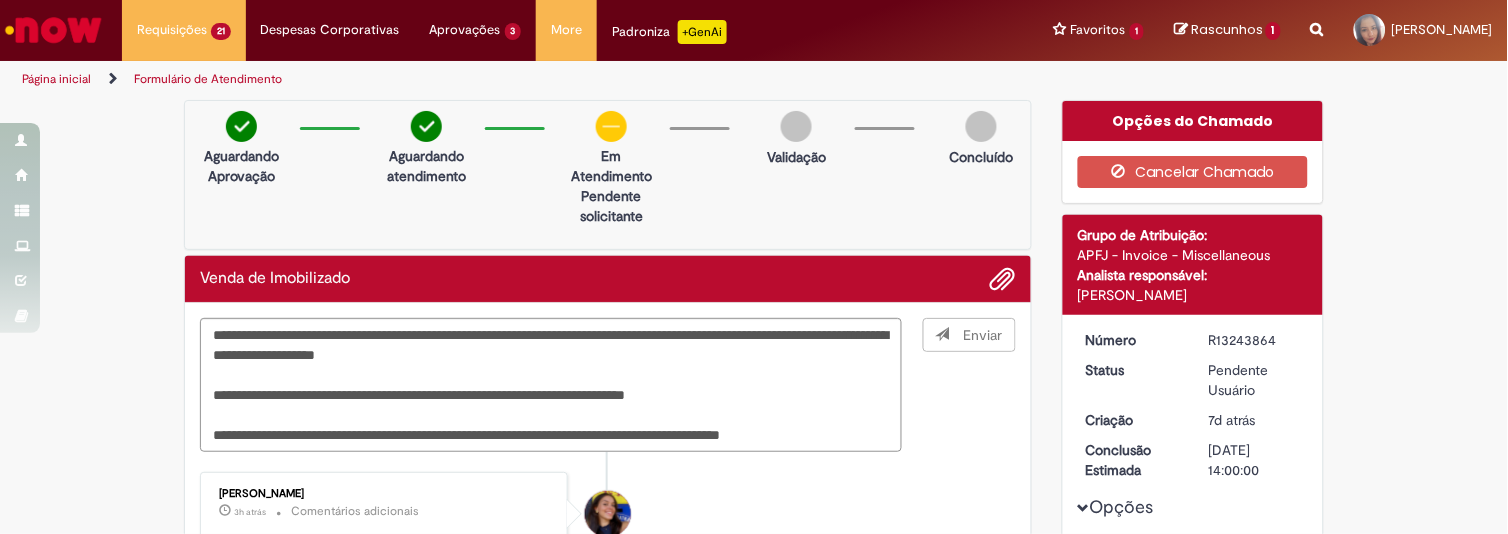 click on "Enviar" at bounding box center (970, 385) 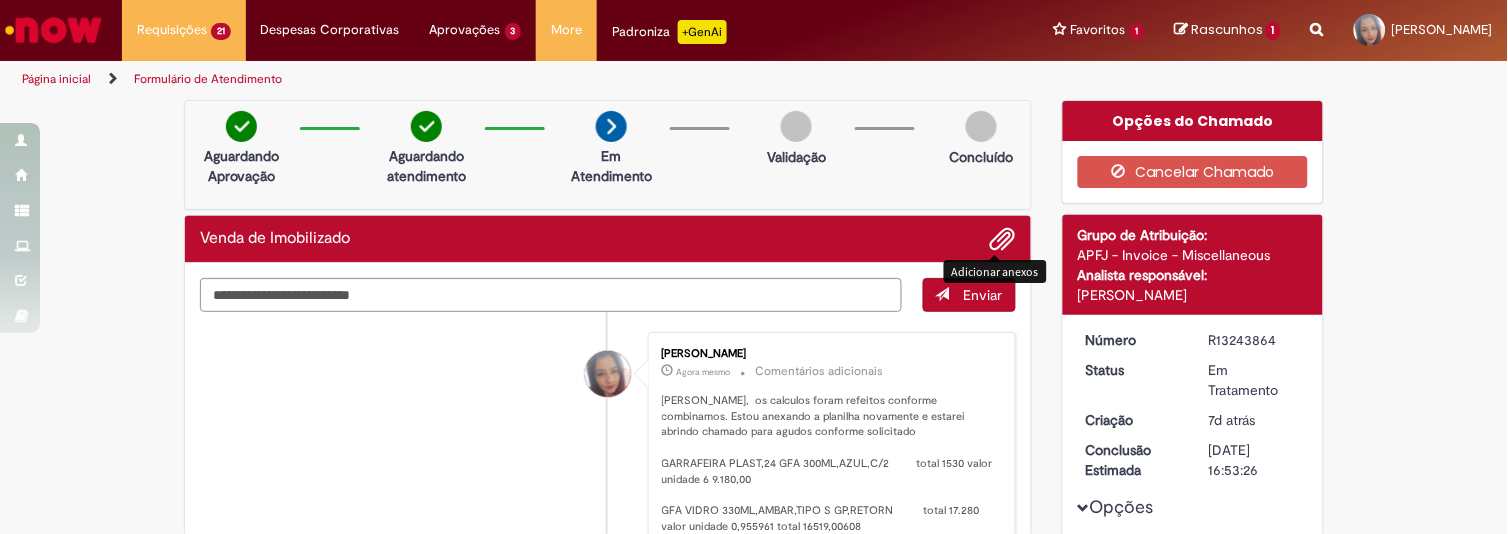 click at bounding box center (1003, 240) 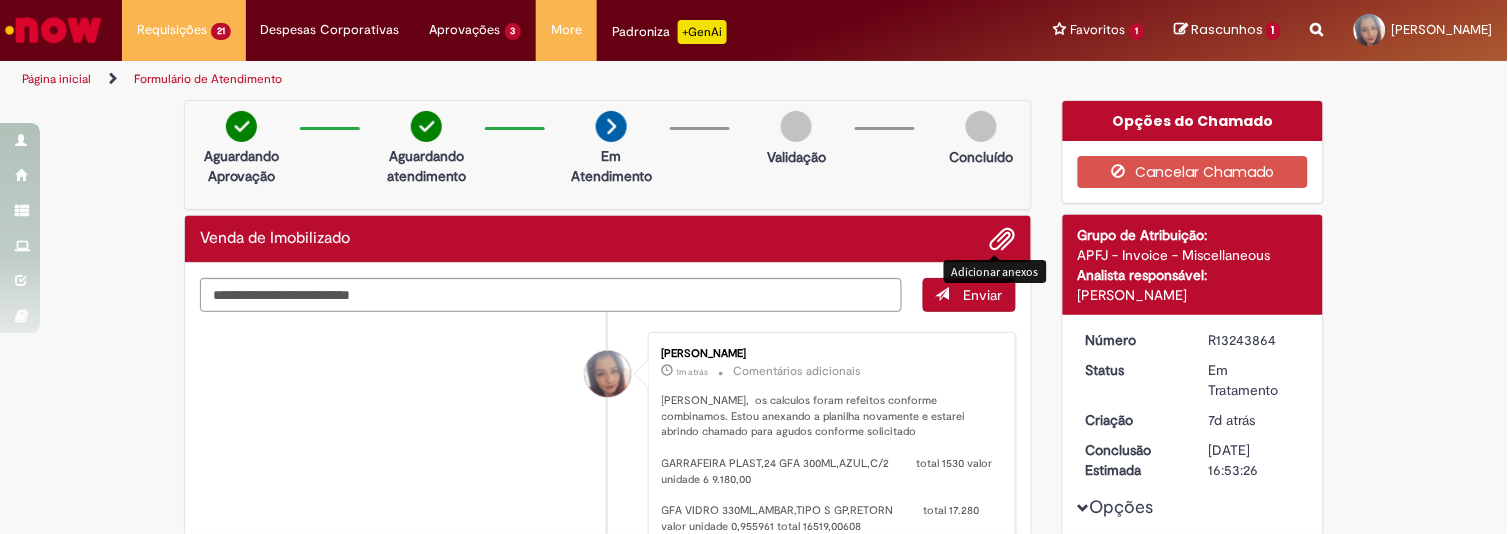 click at bounding box center (1003, 240) 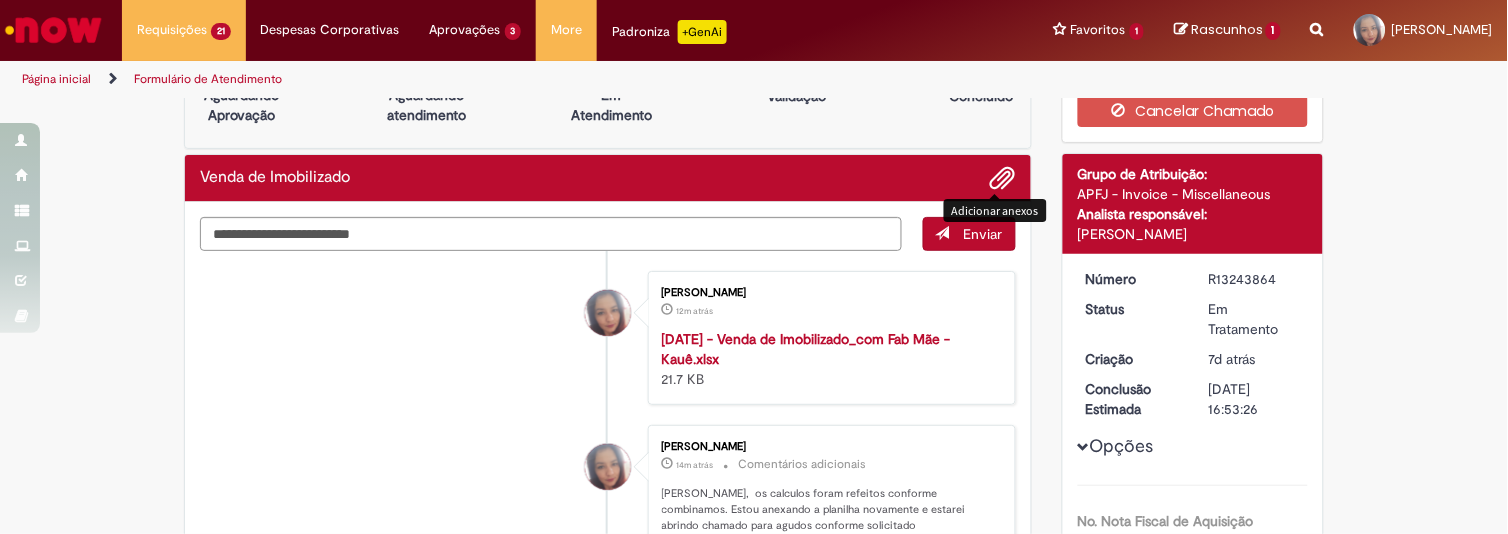 scroll, scrollTop: 123, scrollLeft: 0, axis: vertical 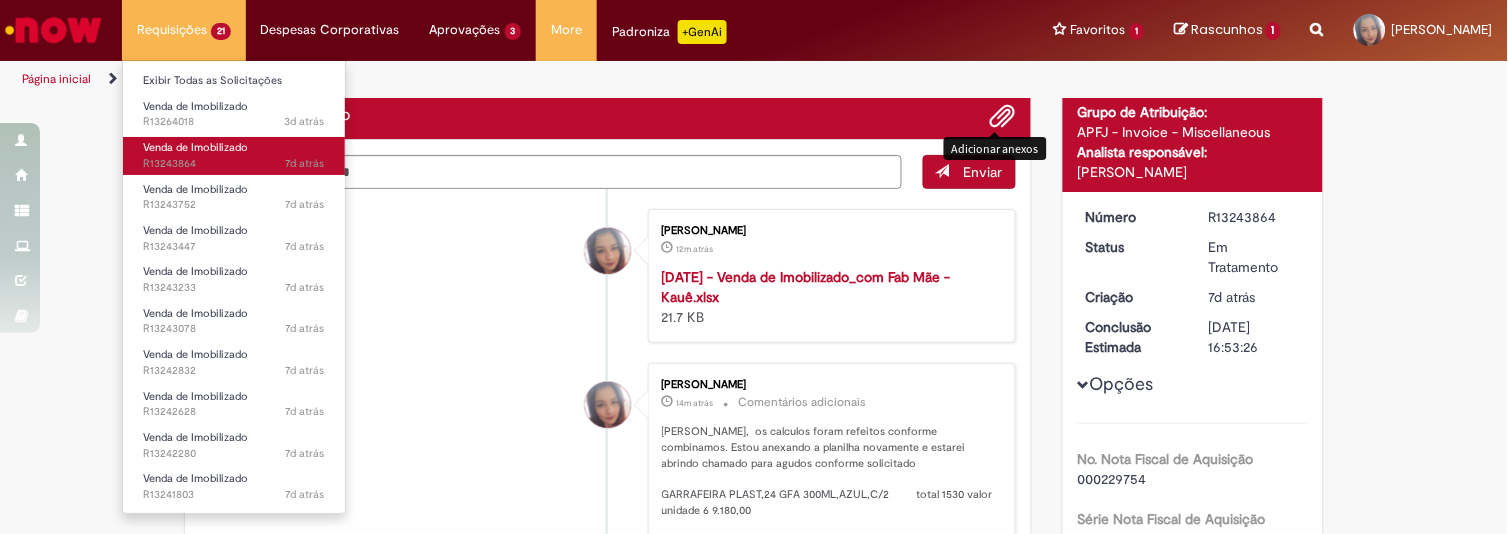 click on "7d atrás 7 dias atrás  R13243864" at bounding box center [234, 164] 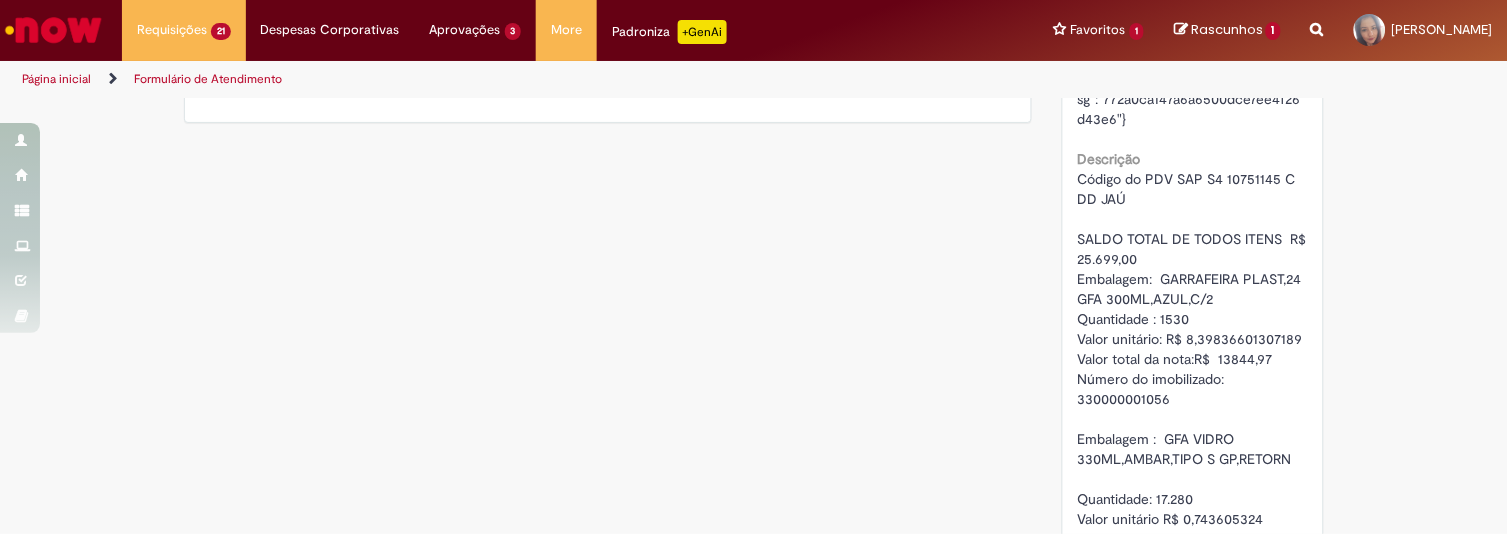 scroll, scrollTop: 1527, scrollLeft: 0, axis: vertical 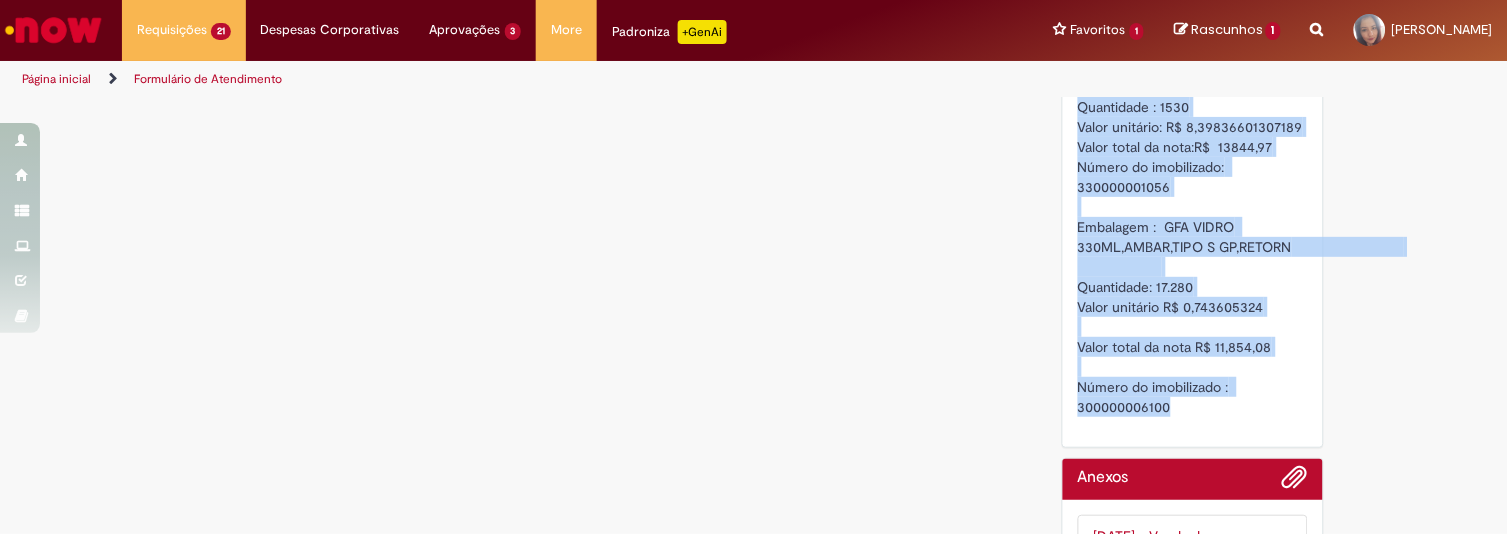 drag, startPoint x: 1071, startPoint y: 273, endPoint x: 1196, endPoint y: 395, distance: 174.66826 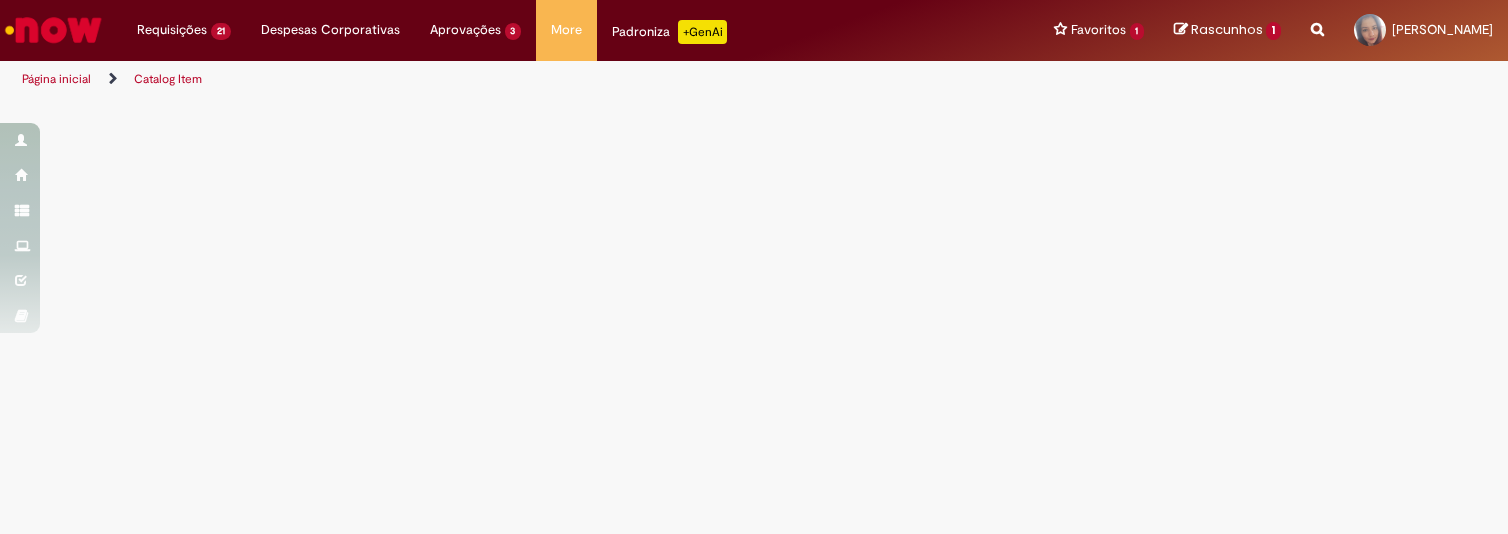 scroll, scrollTop: 0, scrollLeft: 0, axis: both 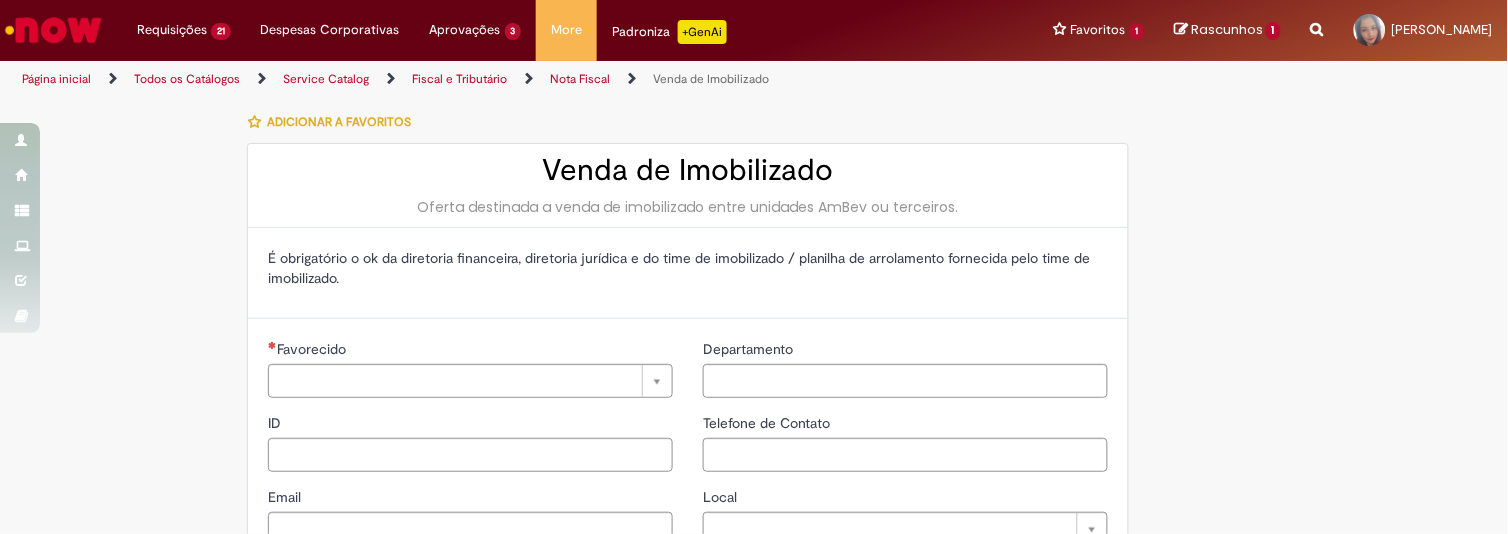 type on "*********" 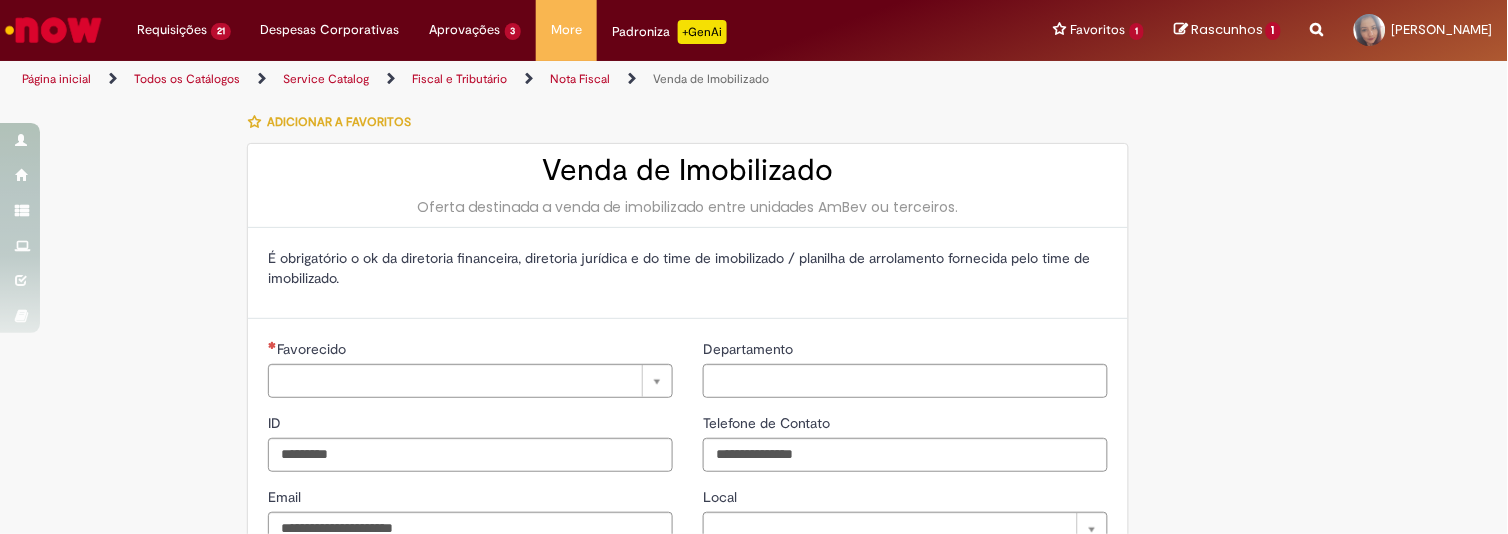 type on "**********" 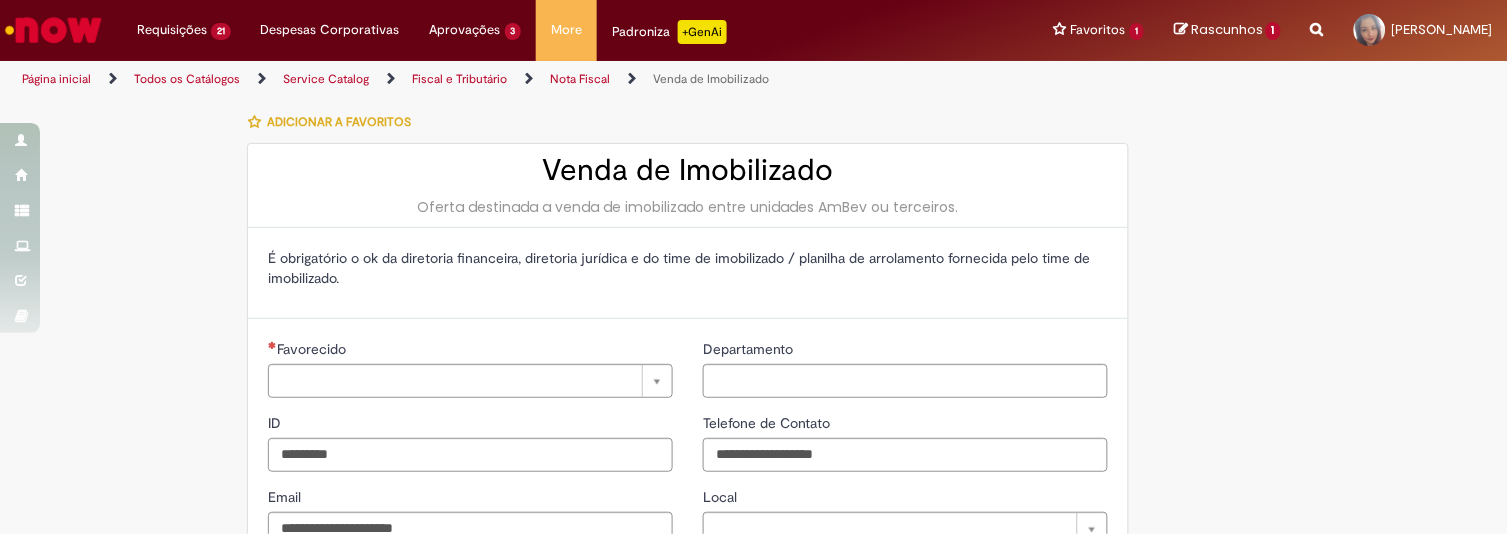 type on "**********" 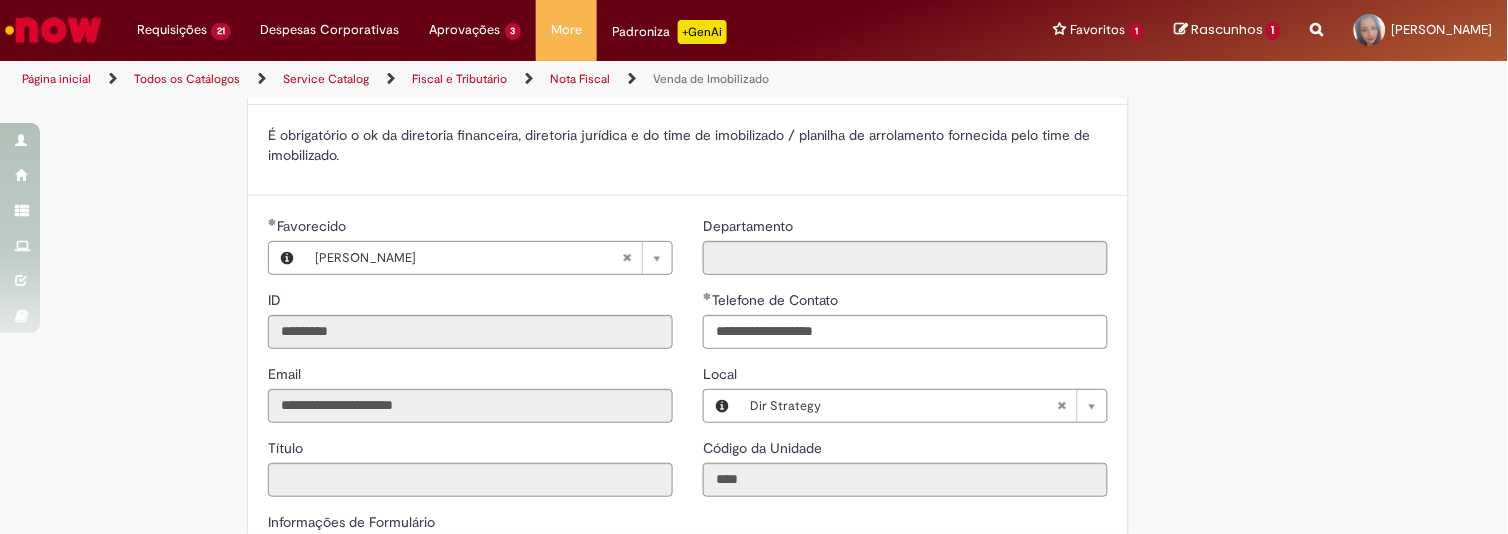 scroll, scrollTop: 172, scrollLeft: 0, axis: vertical 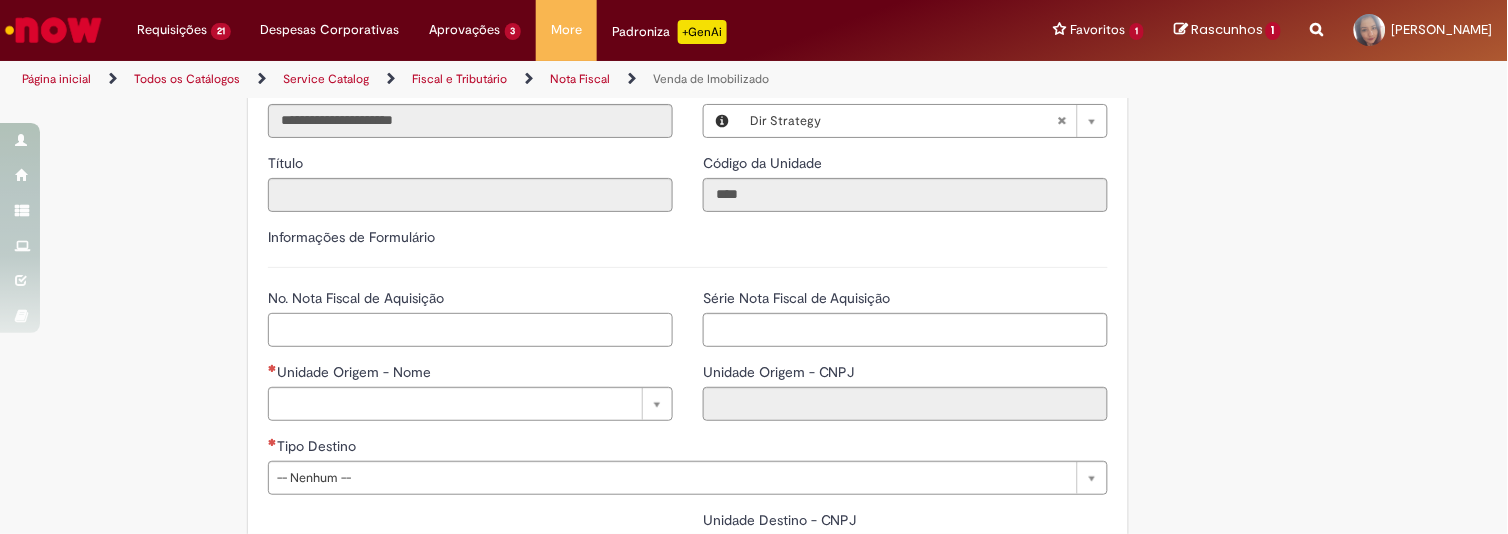 click on "No. Nota Fiscal de Aquisição" at bounding box center [470, 330] 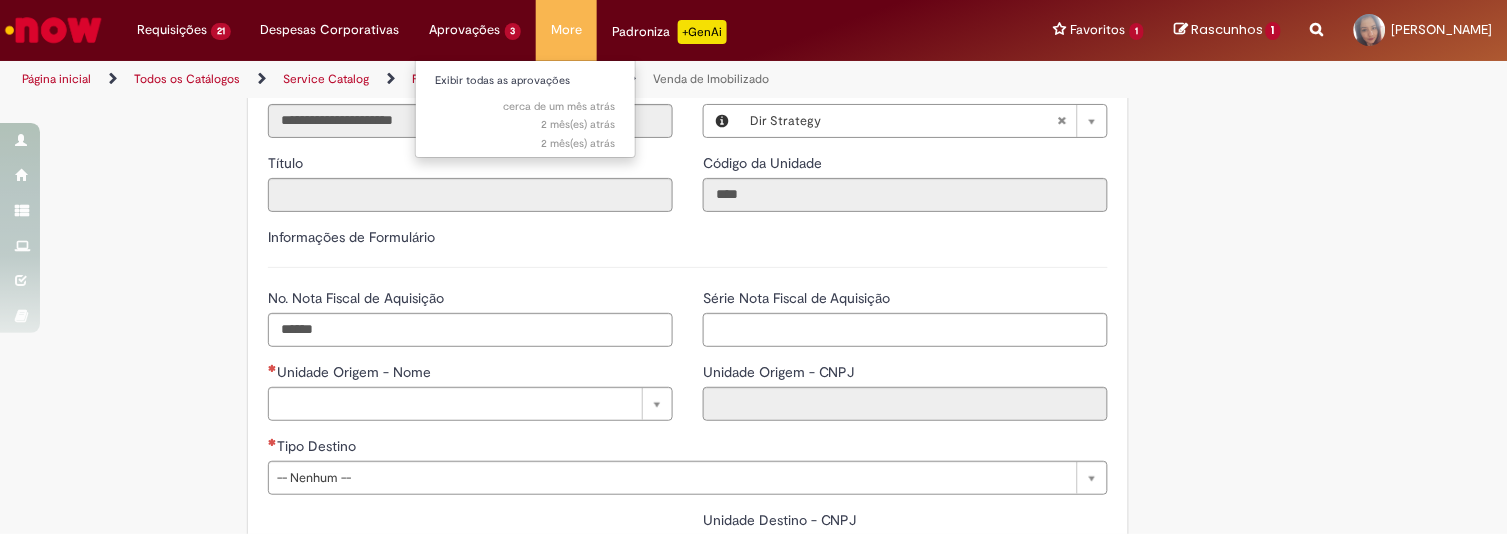type on "*********" 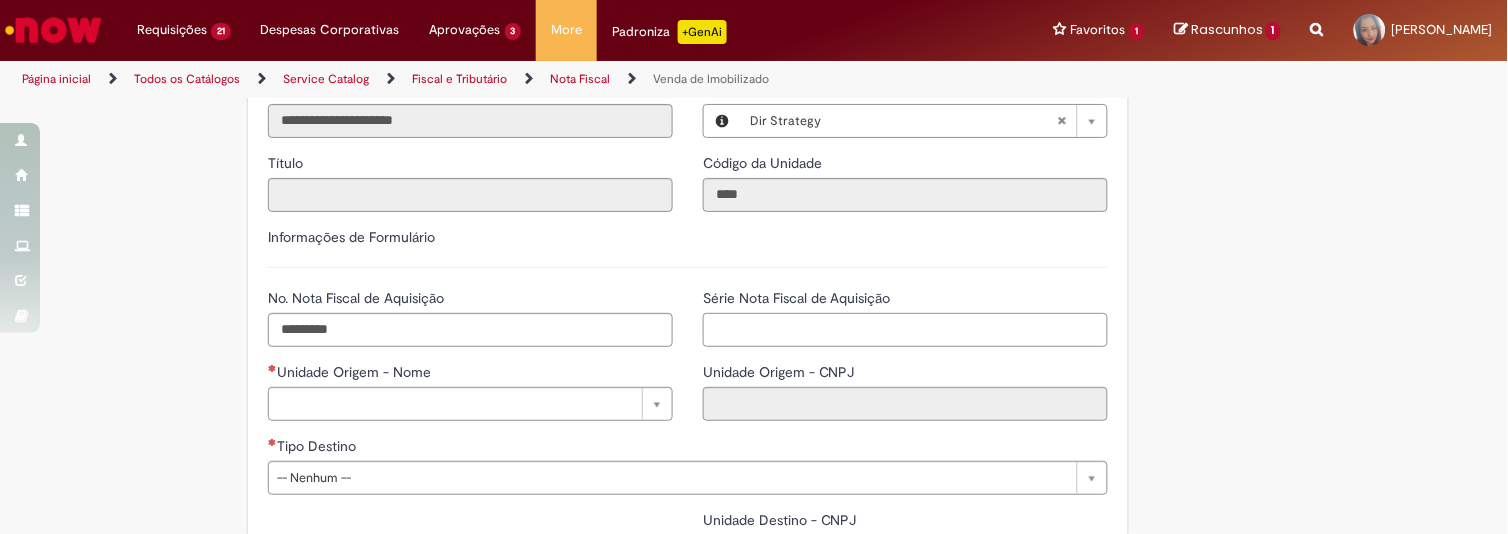 click on "Série Nota Fiscal de Aquisição" at bounding box center [905, 330] 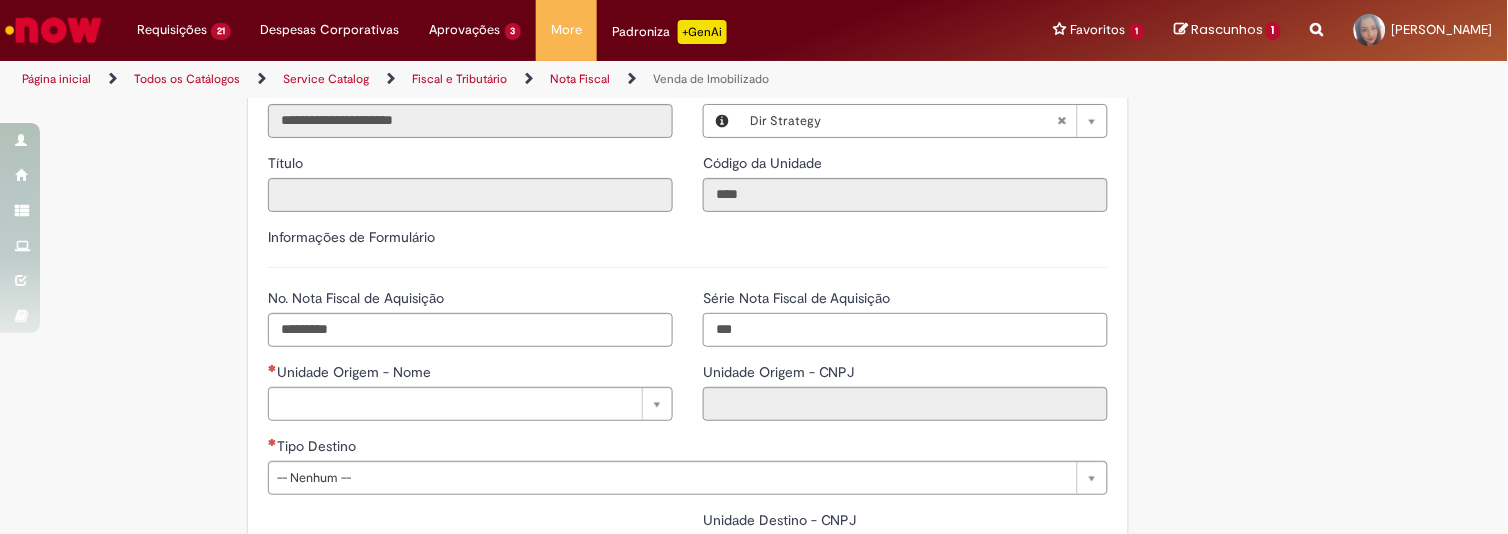 type on "***" 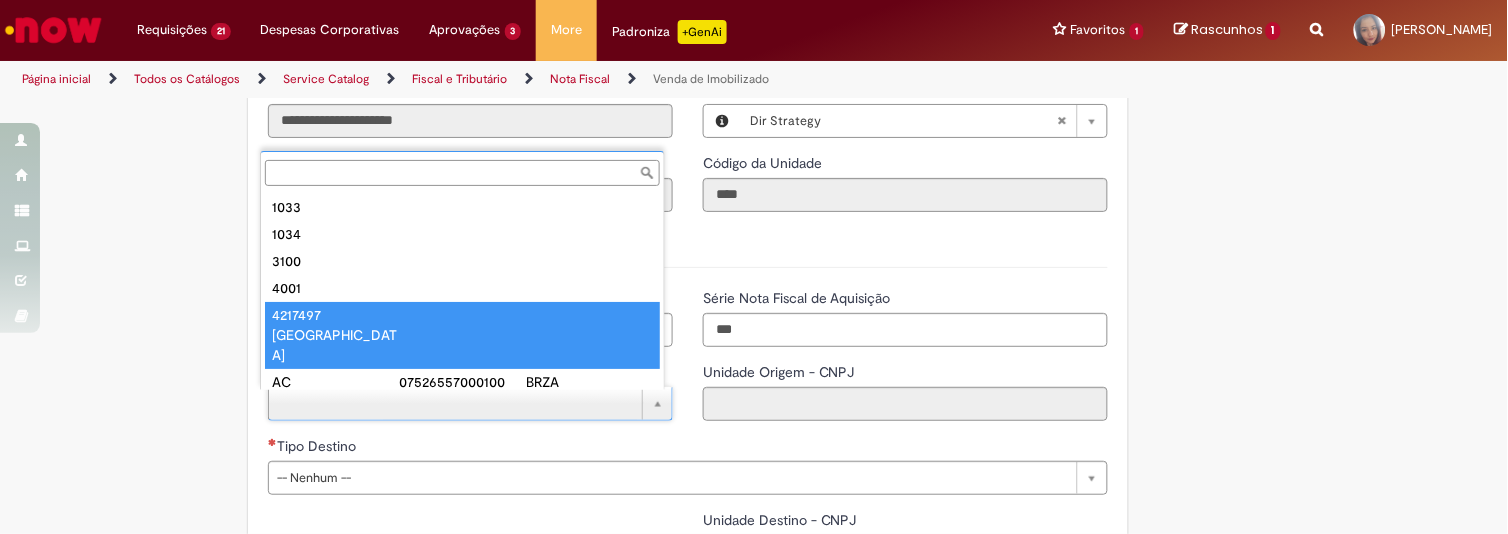 scroll, scrollTop: 15, scrollLeft: 0, axis: vertical 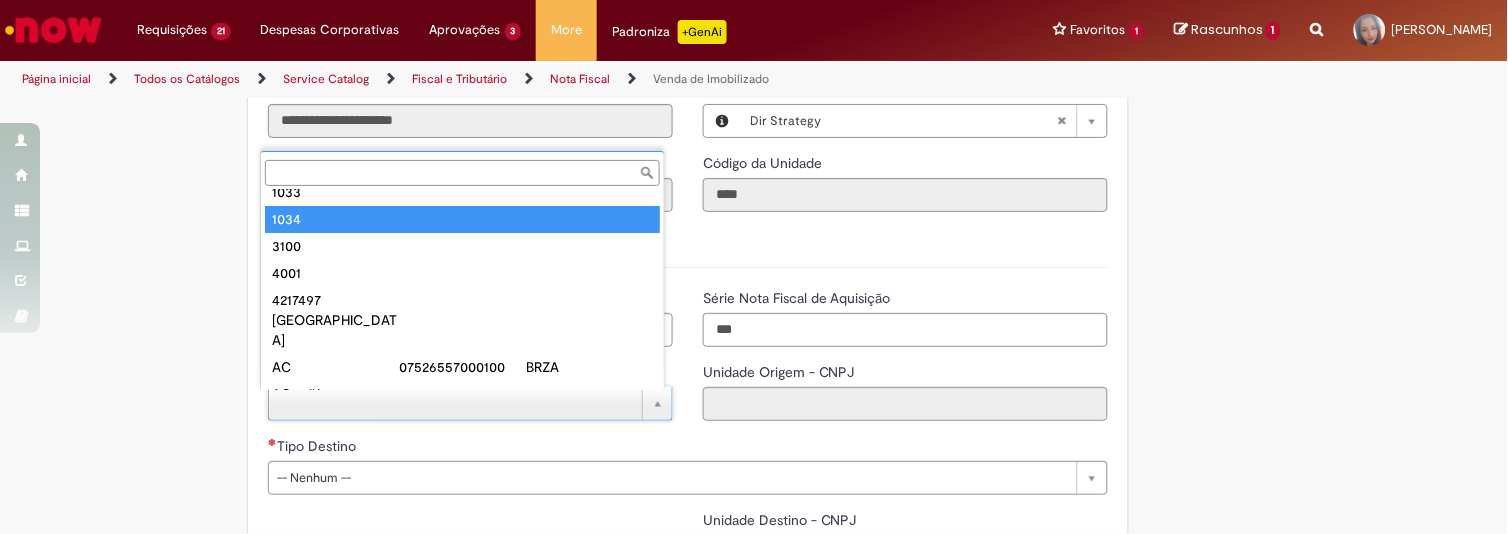 type on "****" 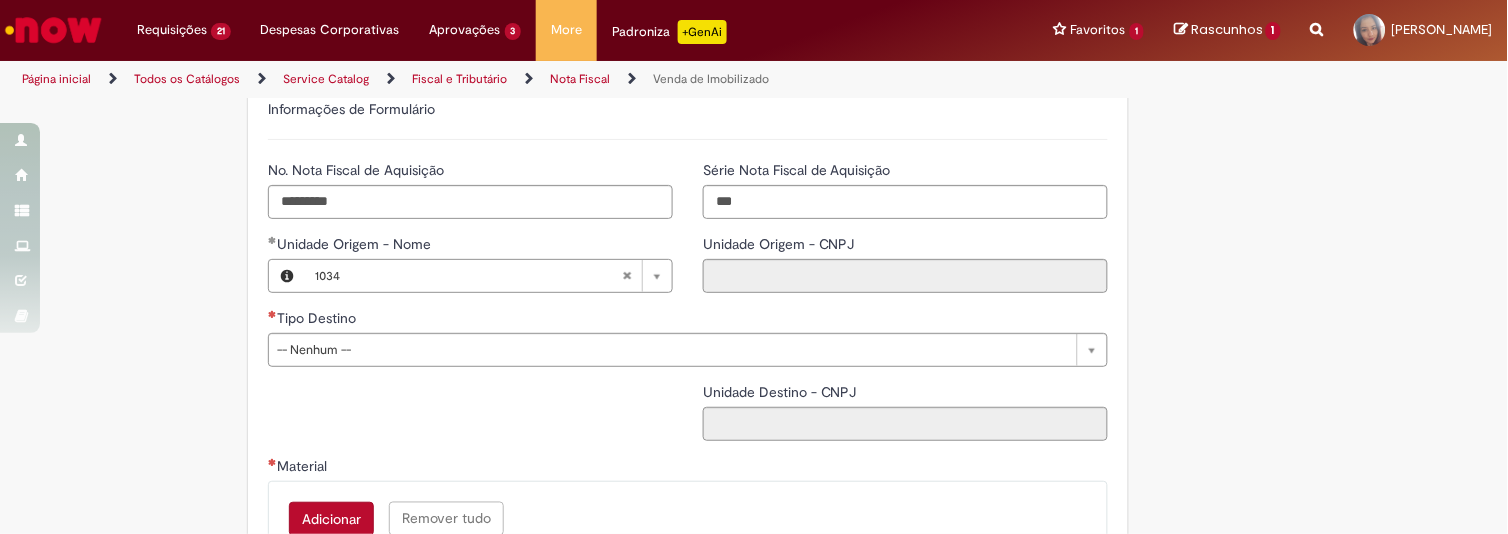 scroll, scrollTop: 605, scrollLeft: 0, axis: vertical 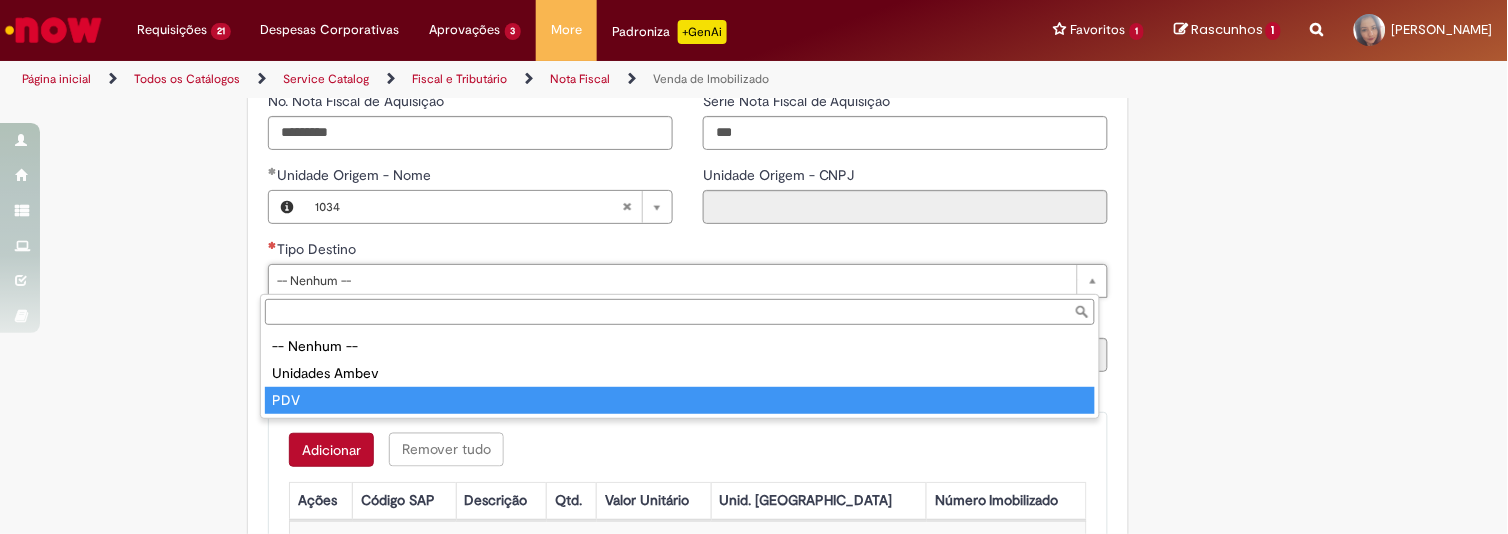 type on "***" 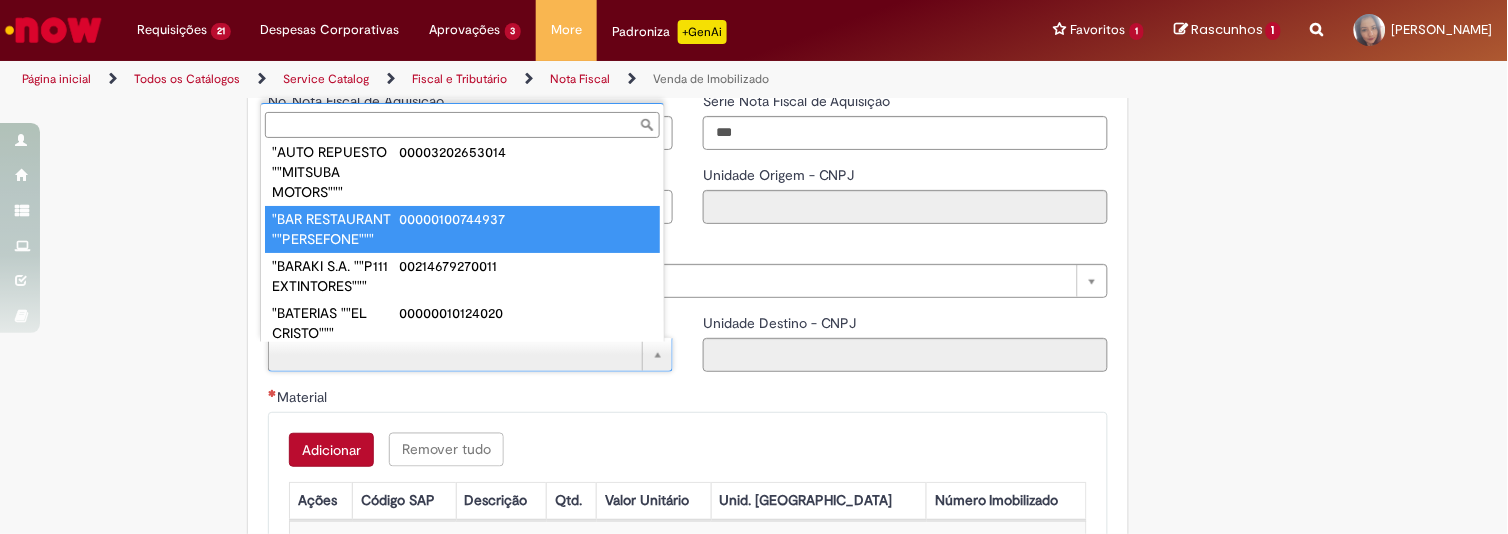 scroll, scrollTop: 0, scrollLeft: 0, axis: both 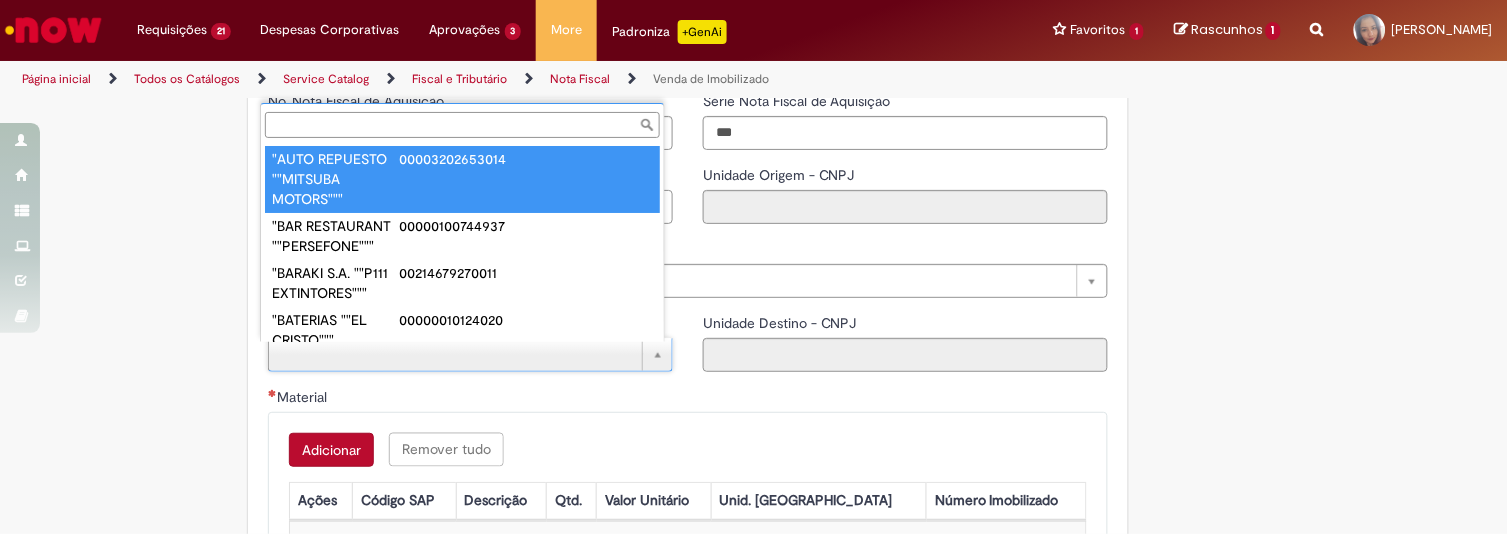 type on "**********" 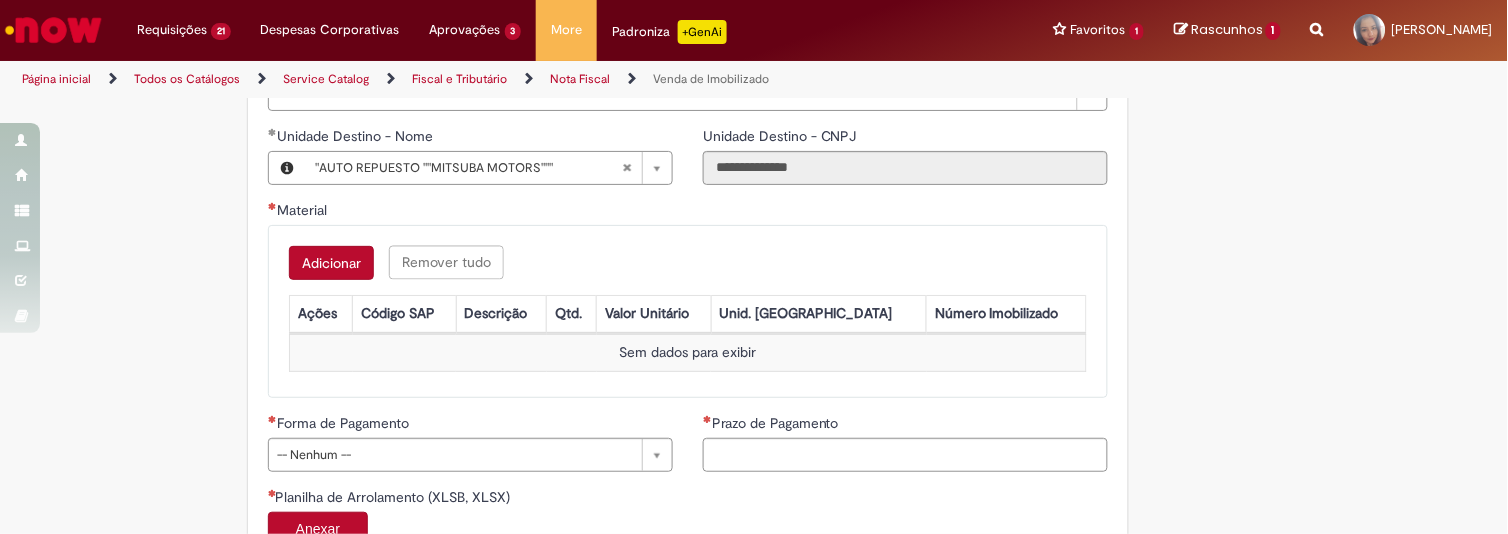 scroll, scrollTop: 797, scrollLeft: 0, axis: vertical 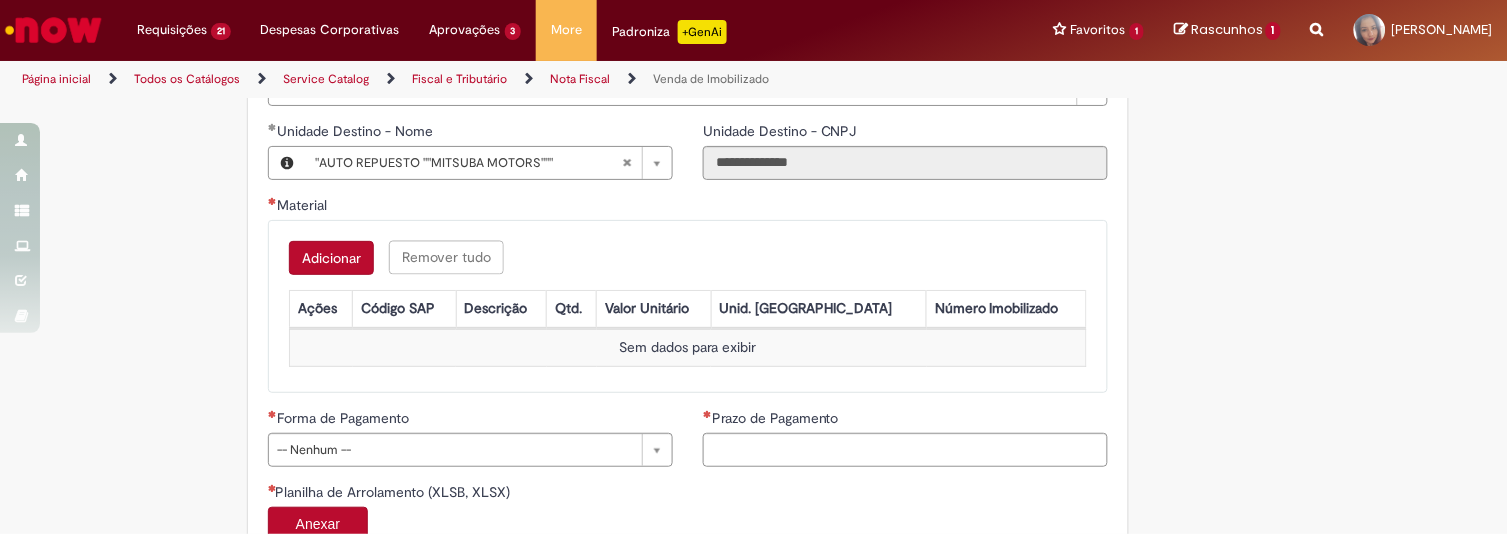 click on "Adicionar" at bounding box center (331, 258) 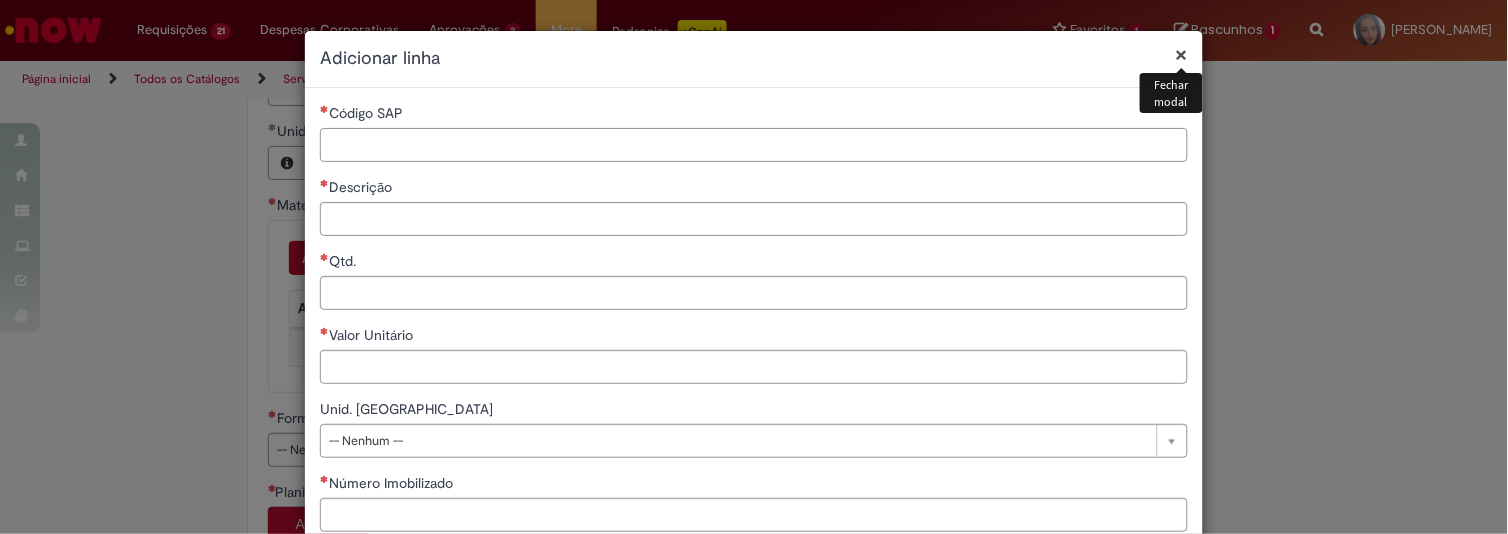 click on "Código SAP" at bounding box center (754, 145) 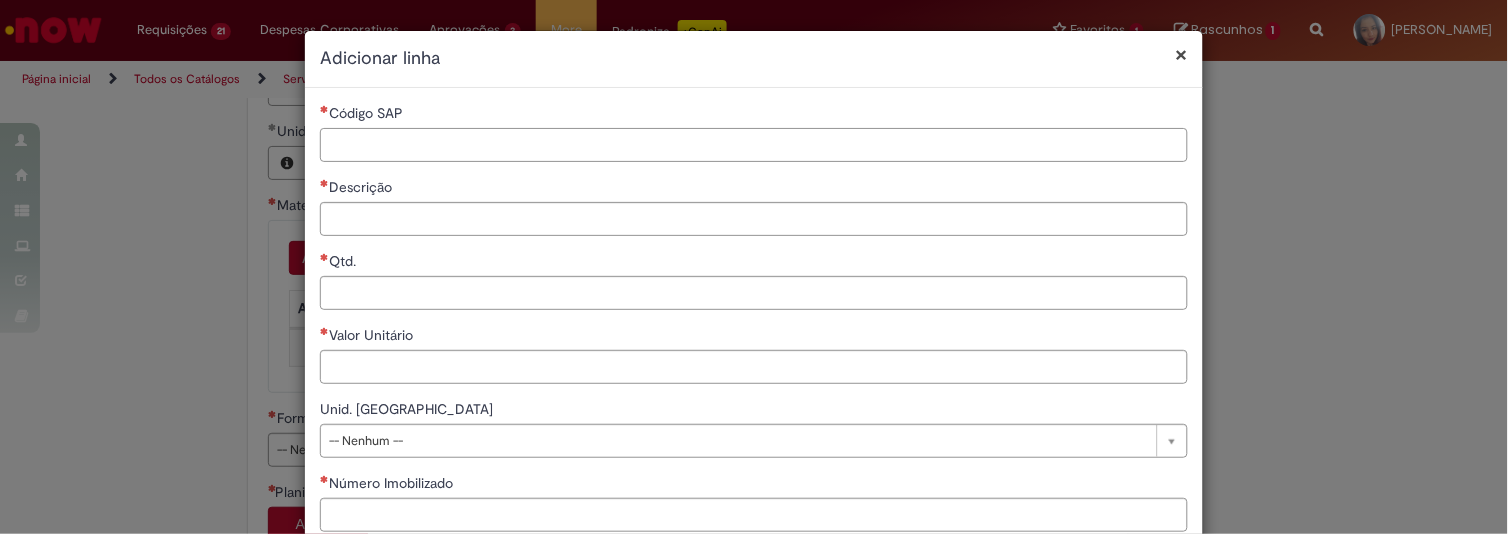 paste on "*****" 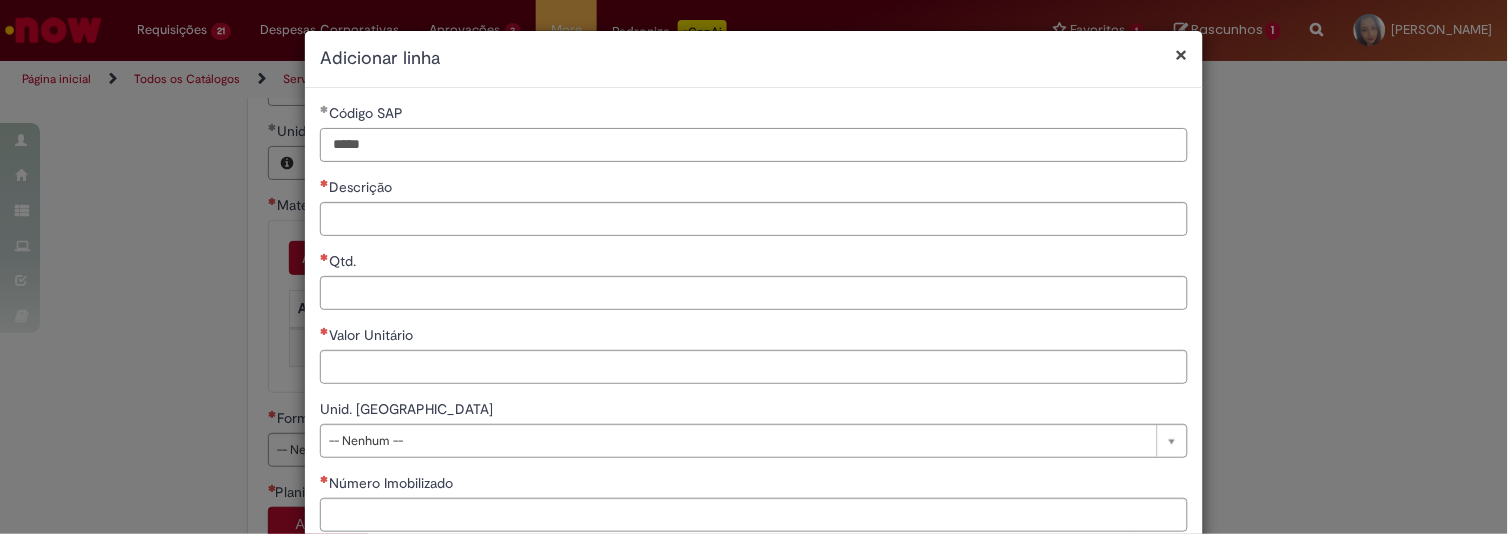 type on "*****" 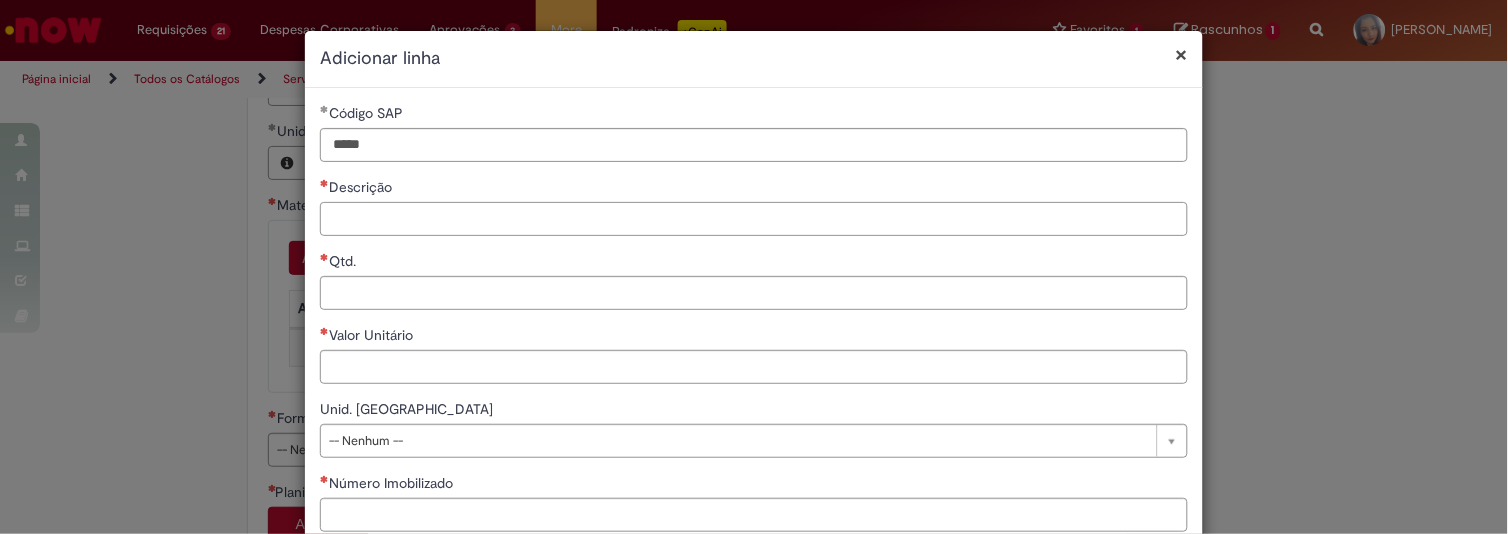 type on "**********" 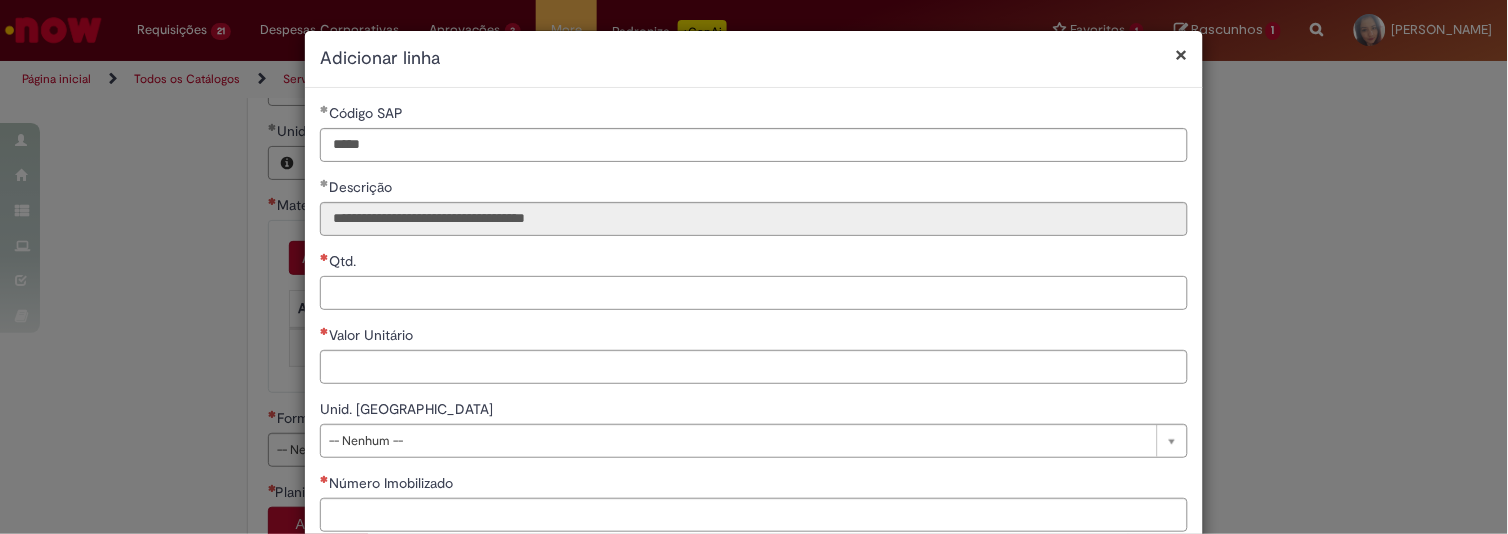 click on "Qtd." at bounding box center (754, 293) 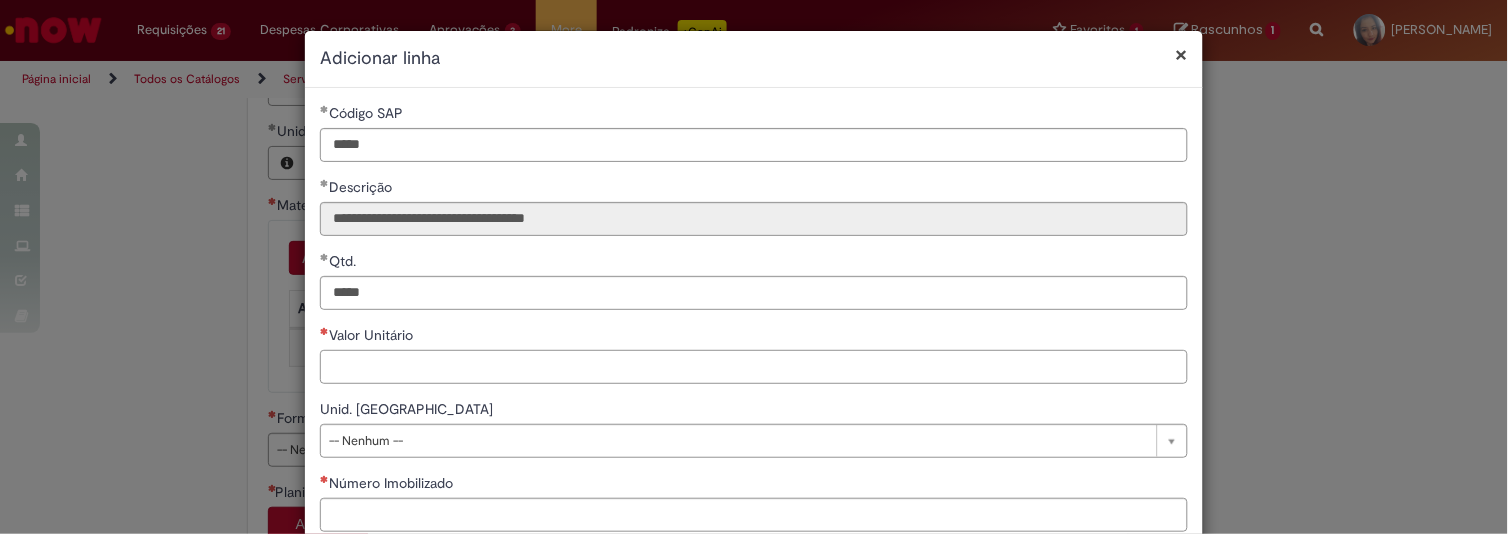 type on "**********" 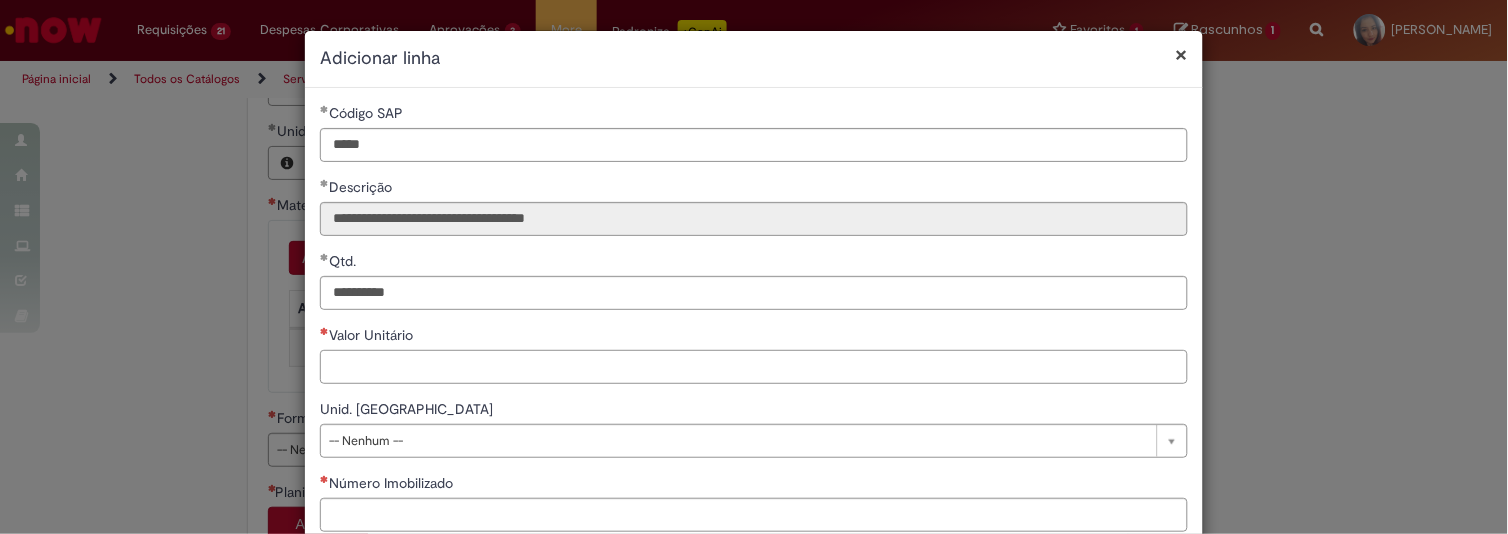 click on "Valor Unitário" at bounding box center [754, 367] 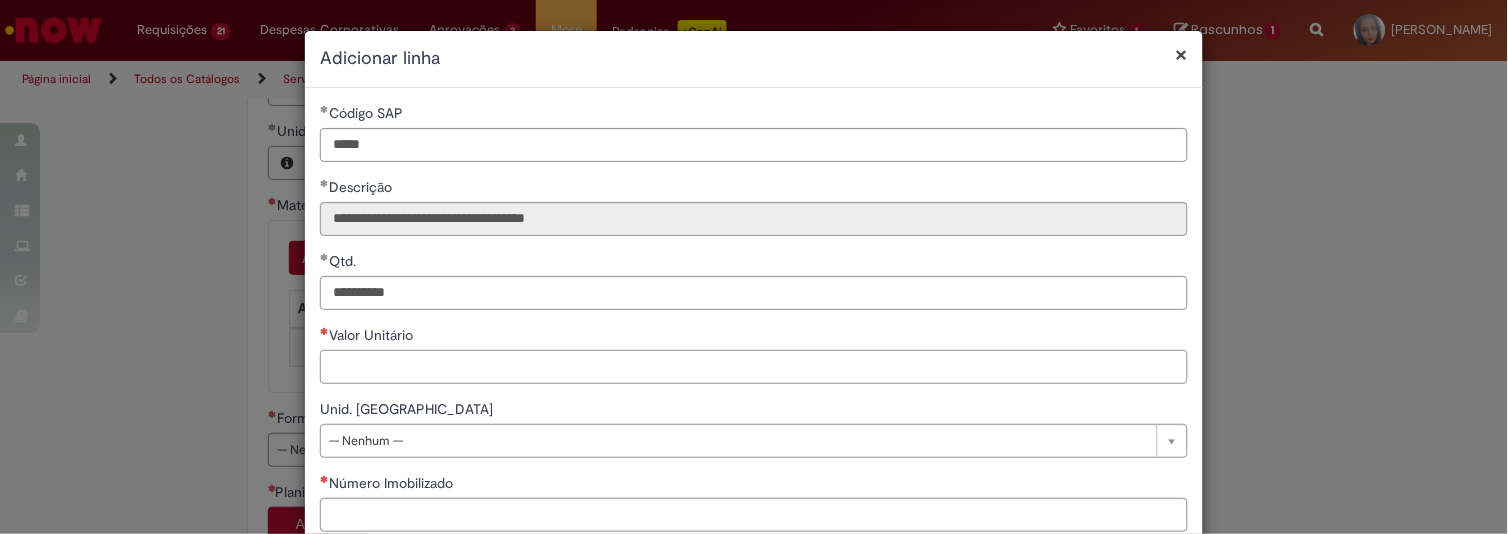 paste on "********" 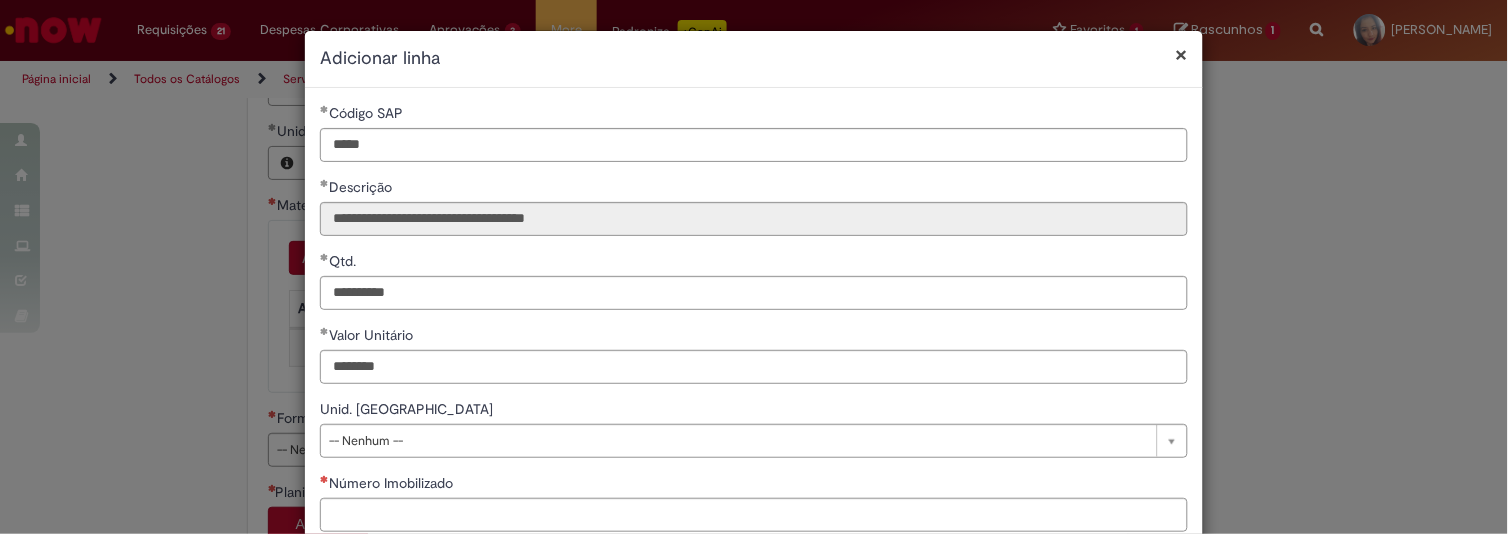 type on "*******" 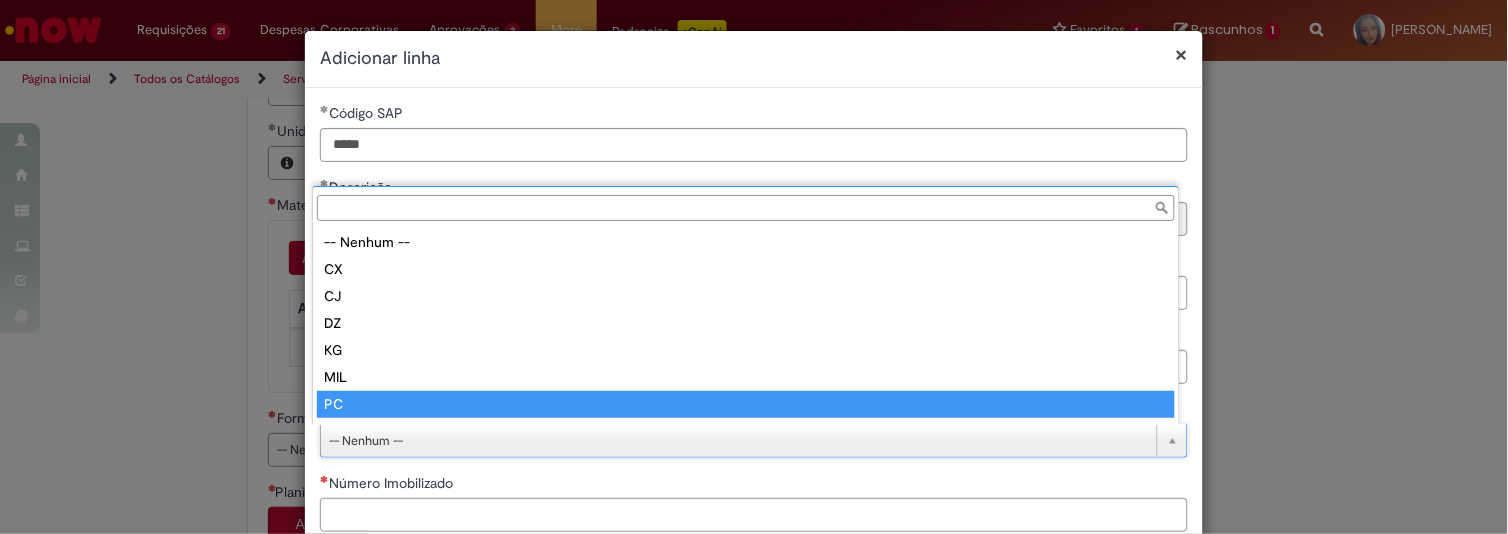 scroll, scrollTop: 51, scrollLeft: 0, axis: vertical 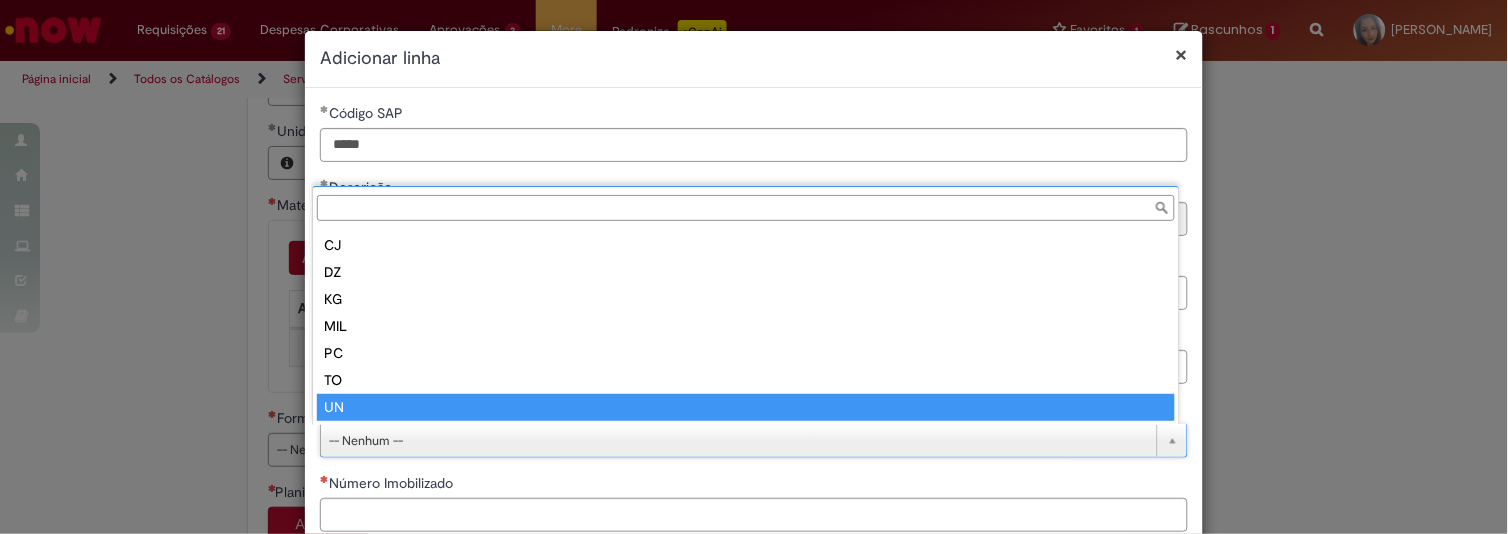 type on "**" 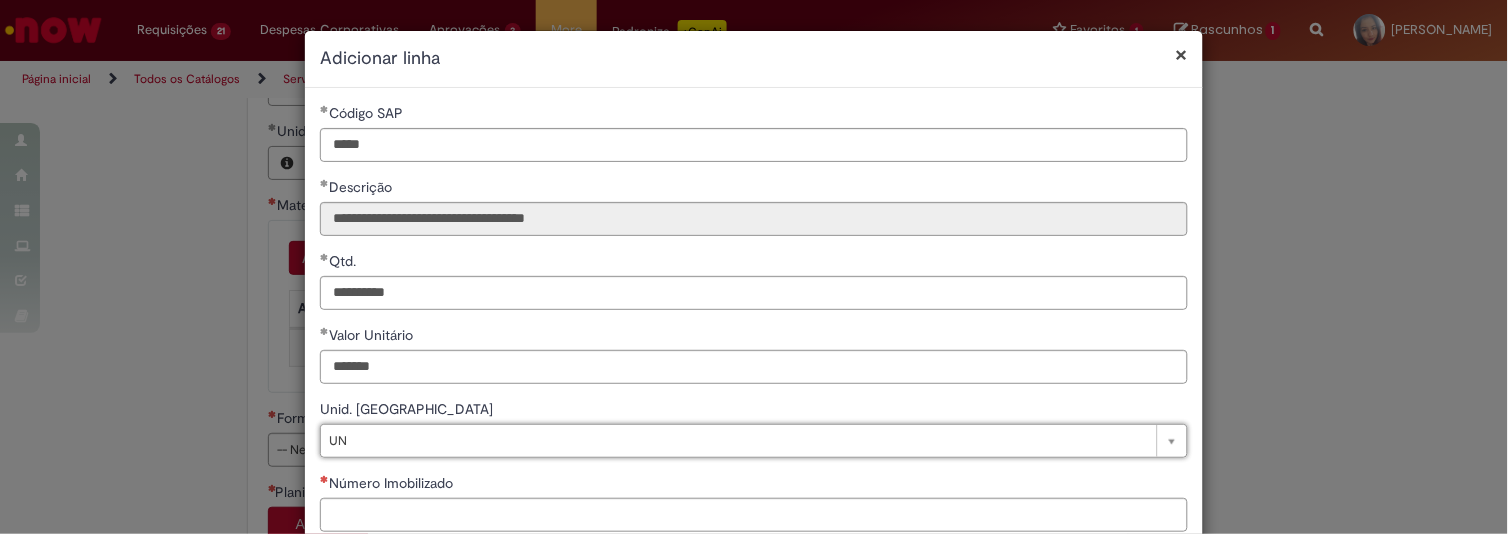 click on "Unid. [GEOGRAPHIC_DATA]" at bounding box center (754, 411) 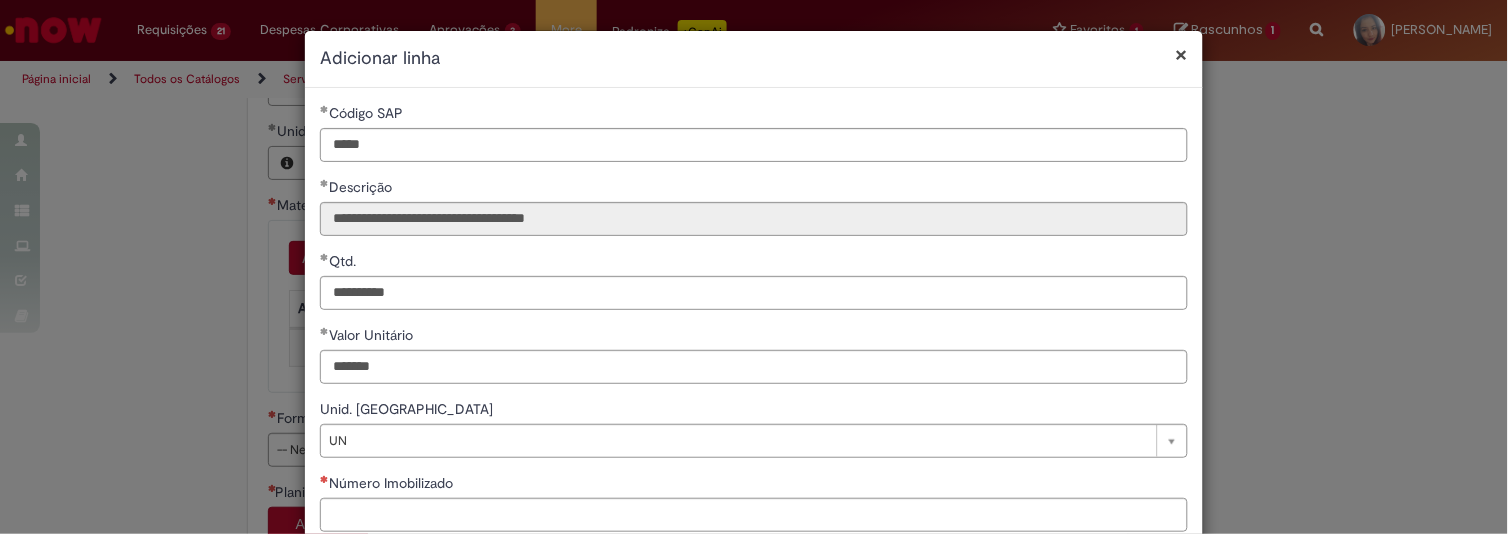 scroll, scrollTop: 126, scrollLeft: 0, axis: vertical 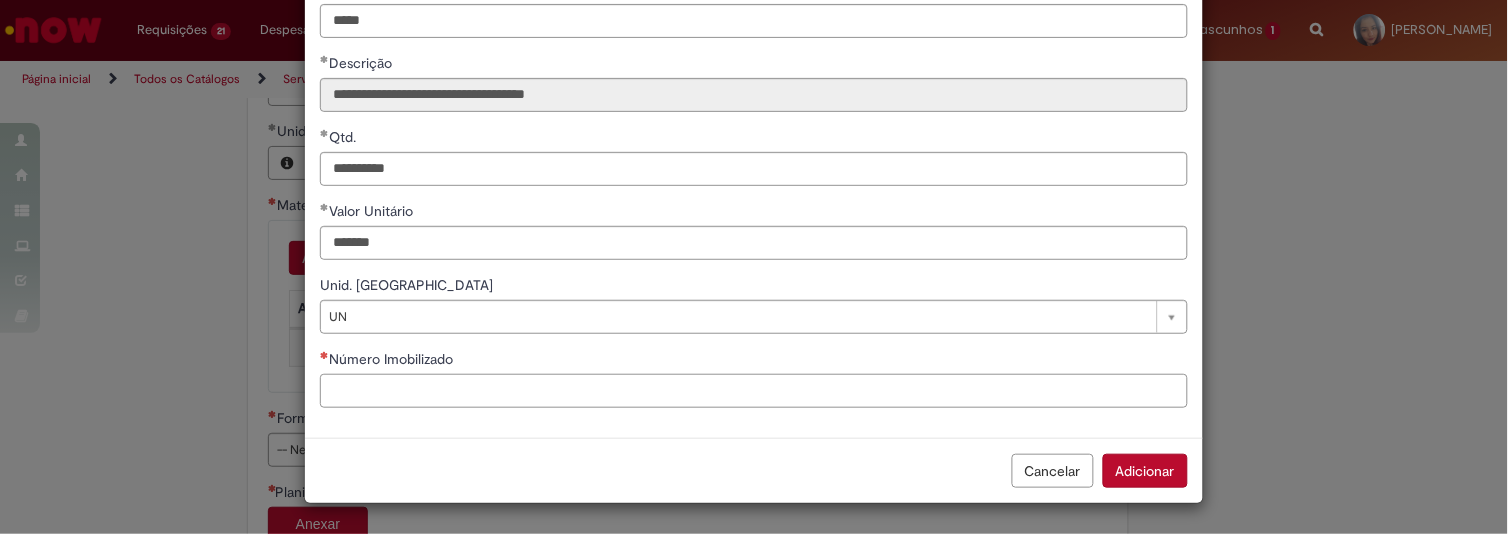 click on "Número Imobilizado" at bounding box center [754, 391] 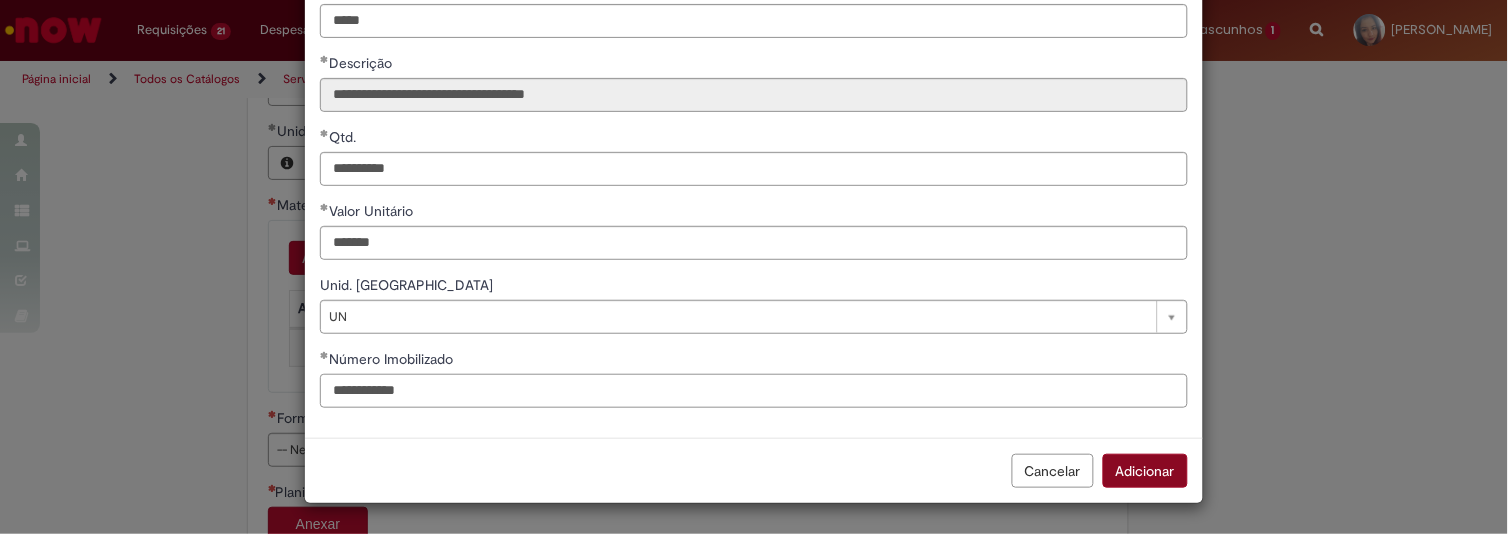 type on "**********" 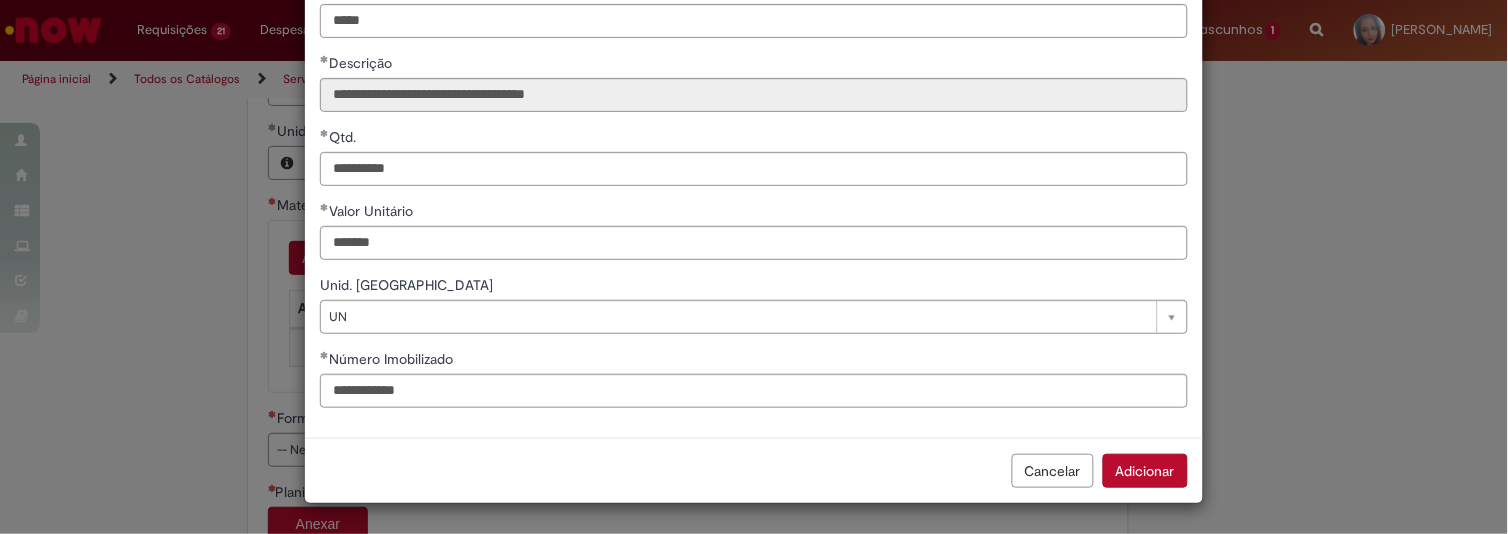 click on "Adicionar" at bounding box center [1145, 471] 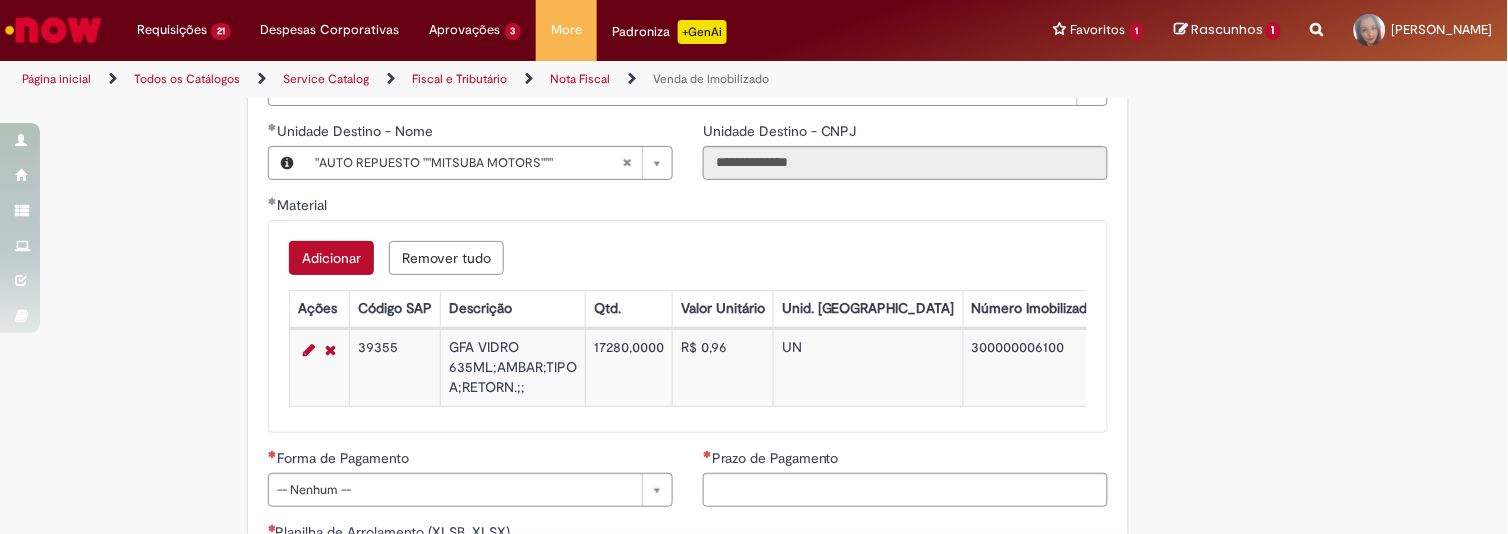 scroll, scrollTop: 858, scrollLeft: 0, axis: vertical 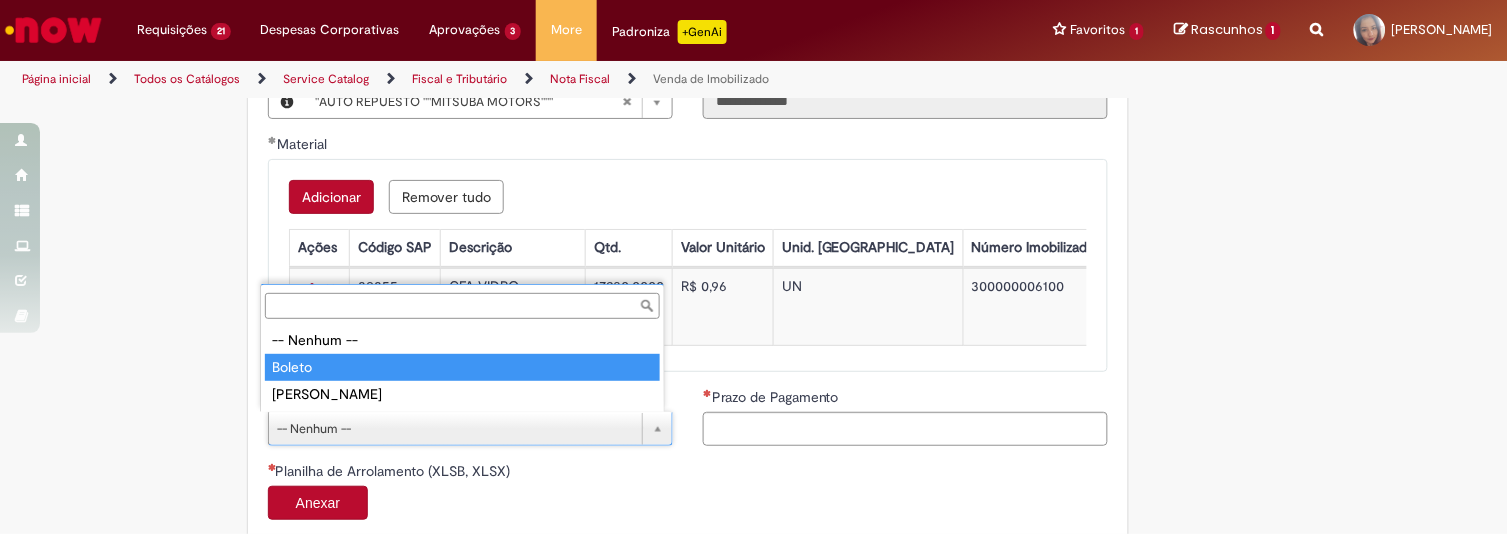 type on "******" 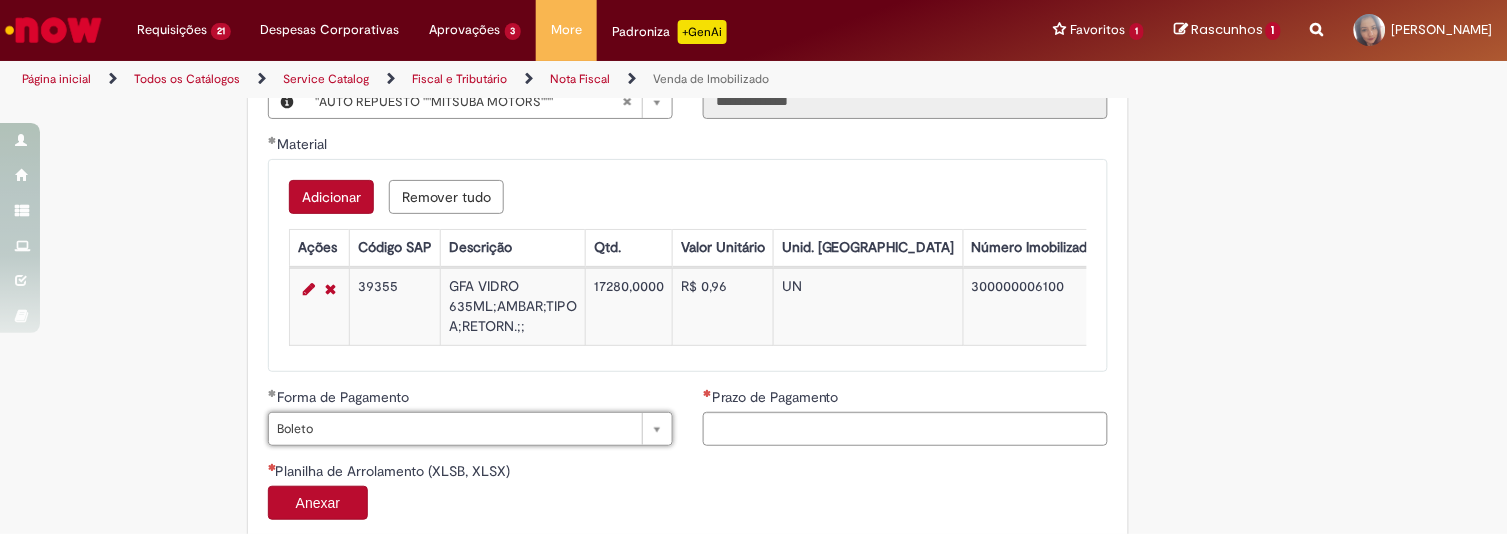 click on "Prazo de Pagamento" at bounding box center [905, 399] 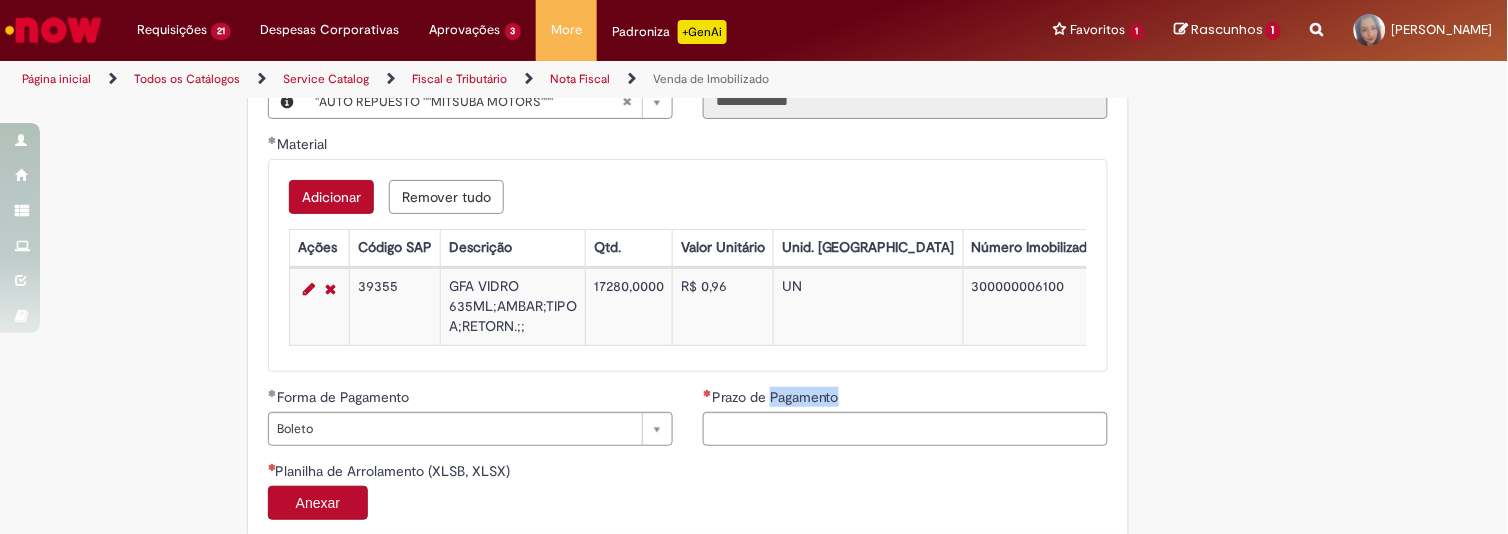 click on "Prazo de Pagamento" at bounding box center (905, 399) 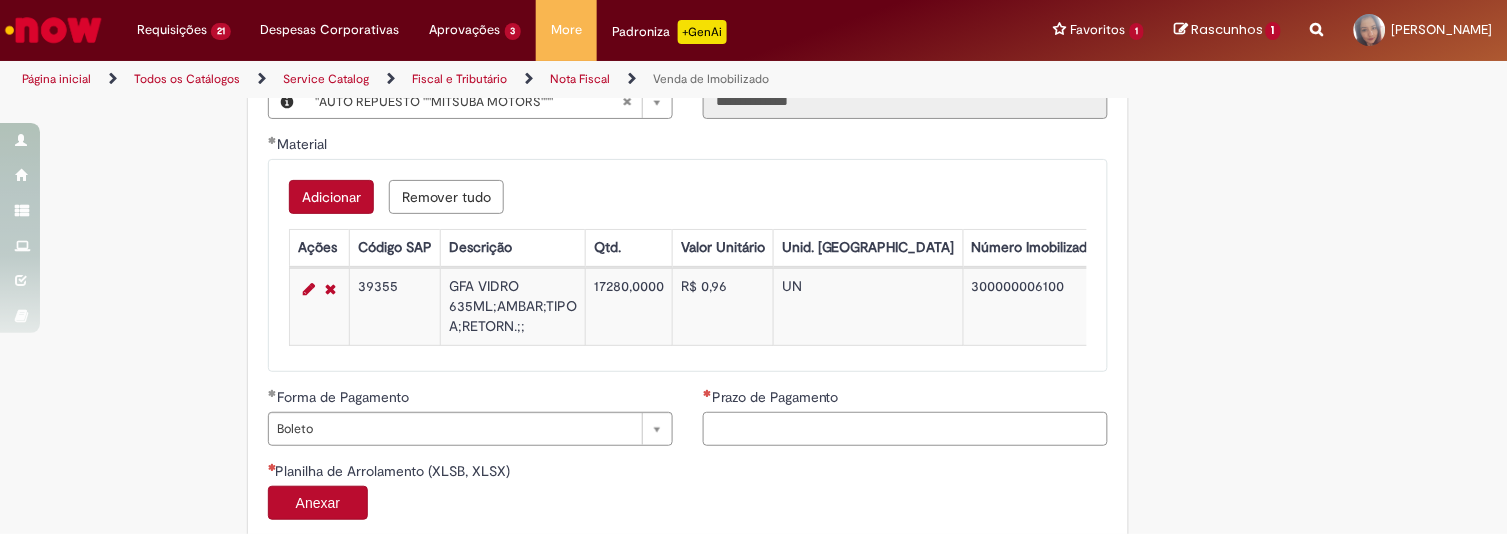 click on "Prazo de Pagamento" at bounding box center [905, 429] 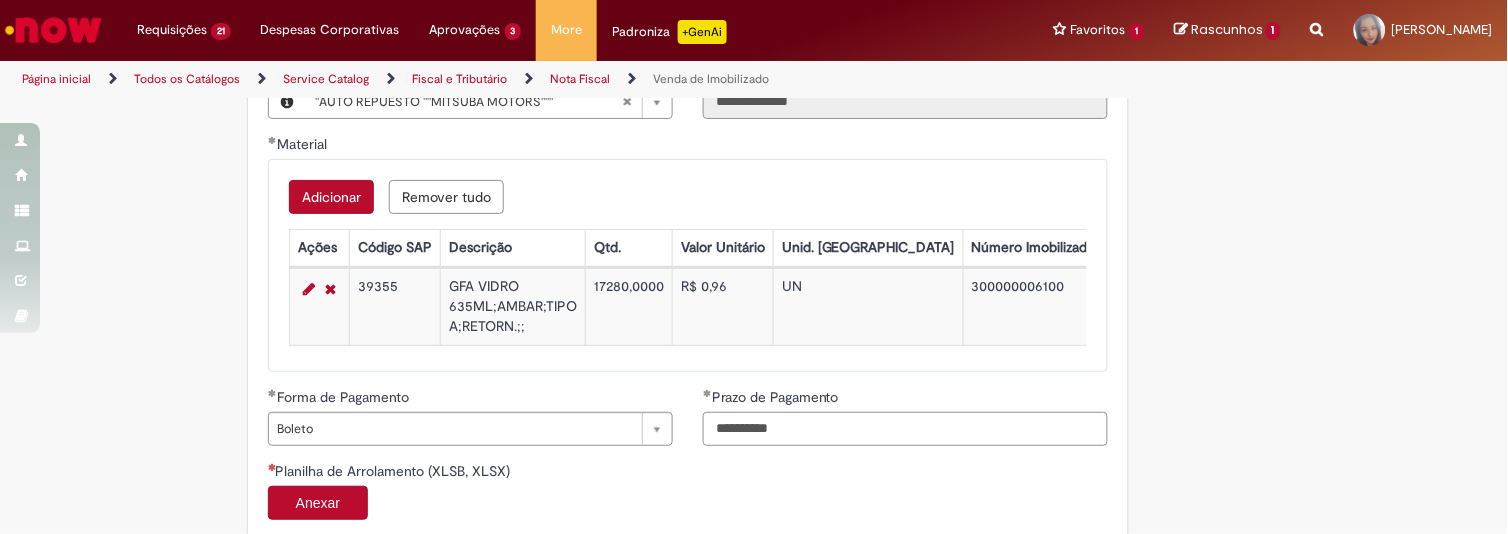 type on "**********" 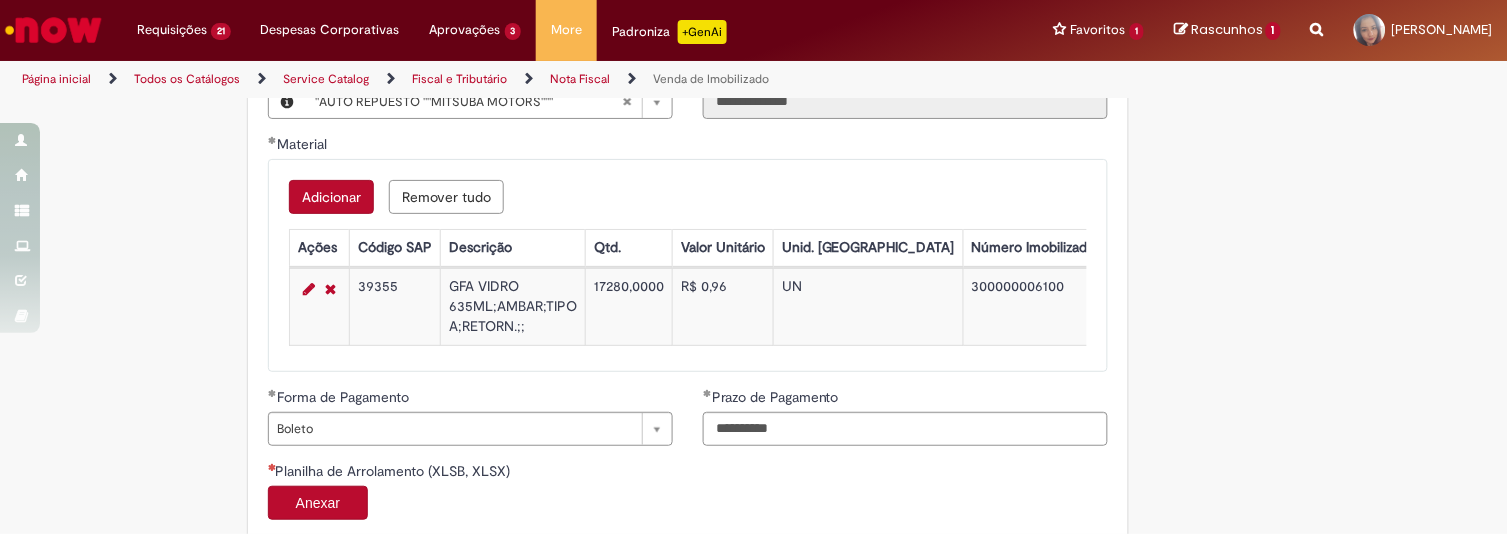 click on "Tire dúvidas com LupiAssist    +GenAI
Oi! Eu sou LupiAssist, uma Inteligência Artificial Generativa em constante aprendizado   Meu conteúdo é monitorado para trazer uma melhor experiência
Dúvidas comuns:
Só mais um instante, estou consultando nossas bases de conhecimento  e escrevendo a melhor resposta pra você!
Title
Lorem ipsum dolor sit amet    Fazer uma nova pergunta
Gerei esta resposta utilizando IA Generativa em conjunto com os nossos padrões. Em caso de divergência, os documentos oficiais prevalecerão.
Saiba mais em:
Ou ligue para:
E aí, te ajudei?
Sim, obrigado!" at bounding box center [754, 137] 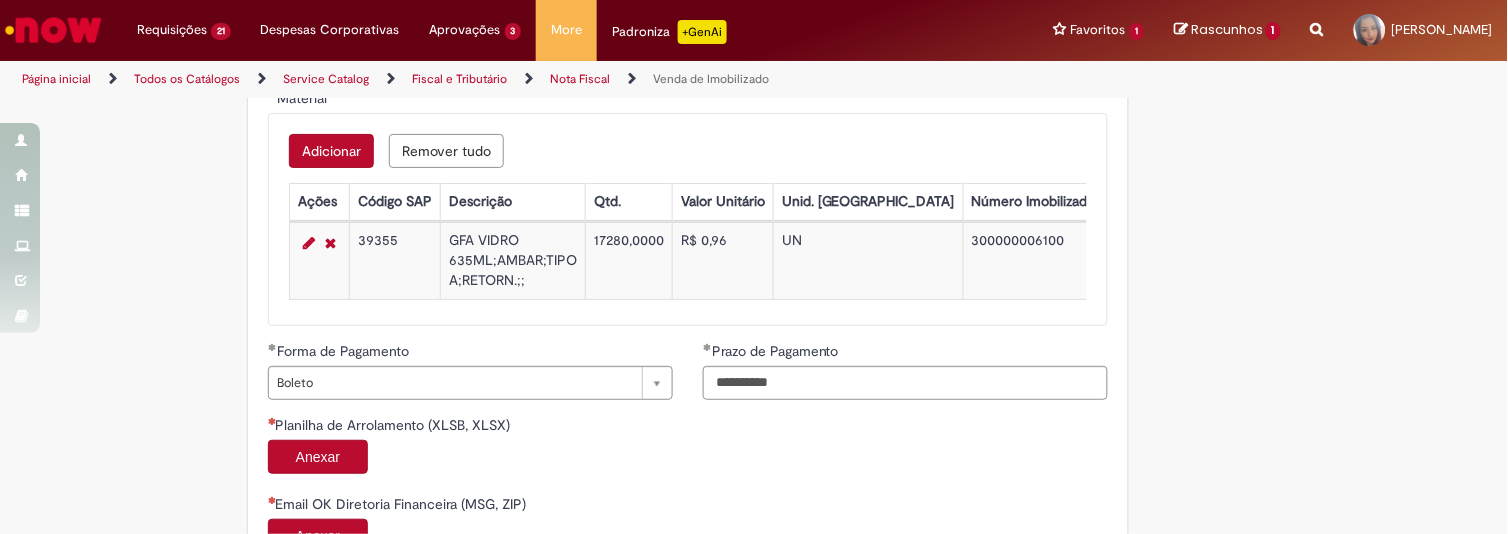 scroll, scrollTop: 964, scrollLeft: 0, axis: vertical 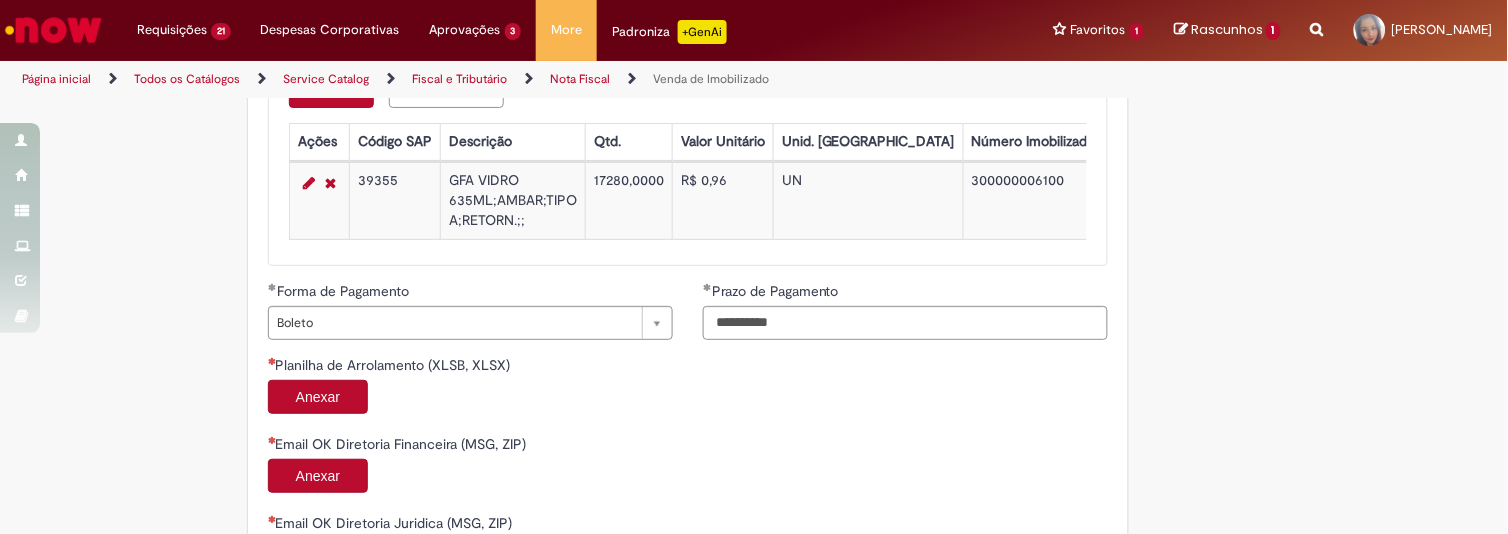 click on "Anexar" at bounding box center (318, 397) 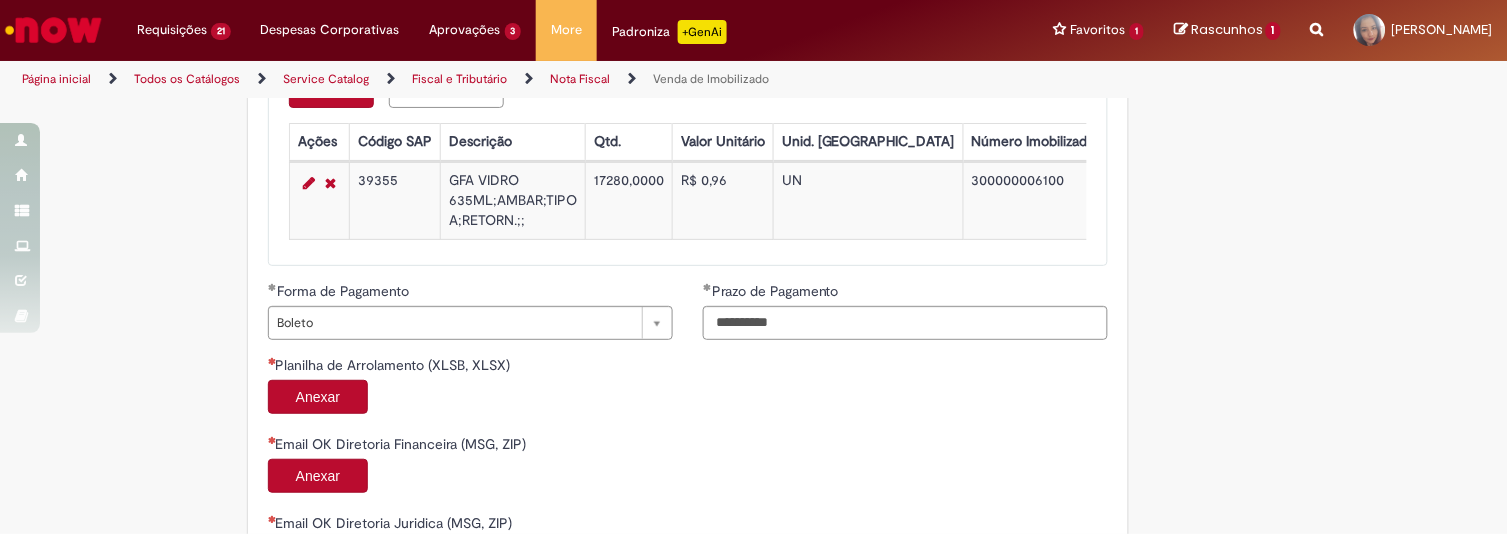 click on "Anexar" at bounding box center (318, 397) 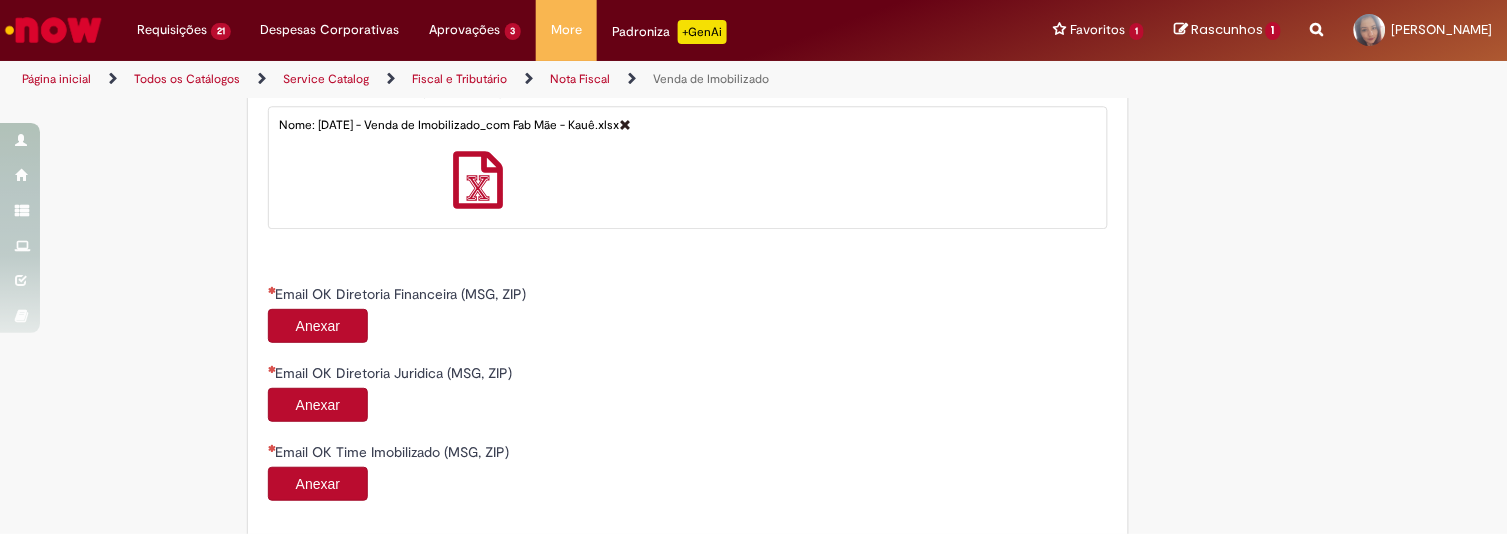 scroll, scrollTop: 1281, scrollLeft: 0, axis: vertical 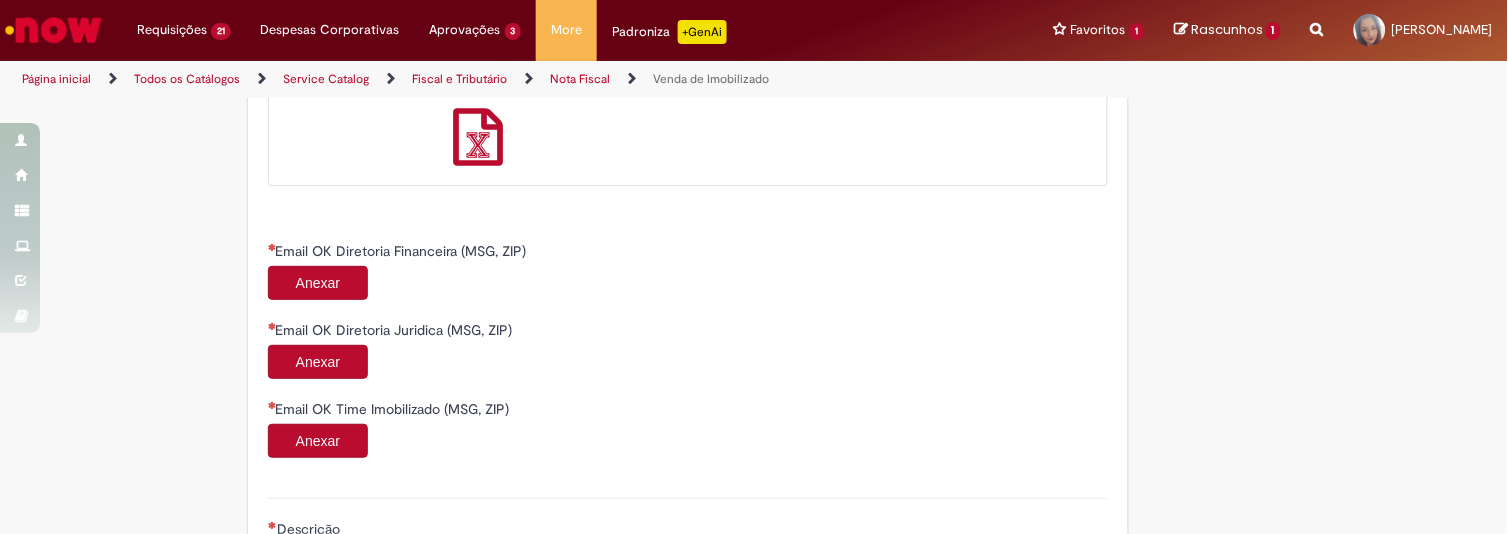 click on "Anexar" at bounding box center (318, 283) 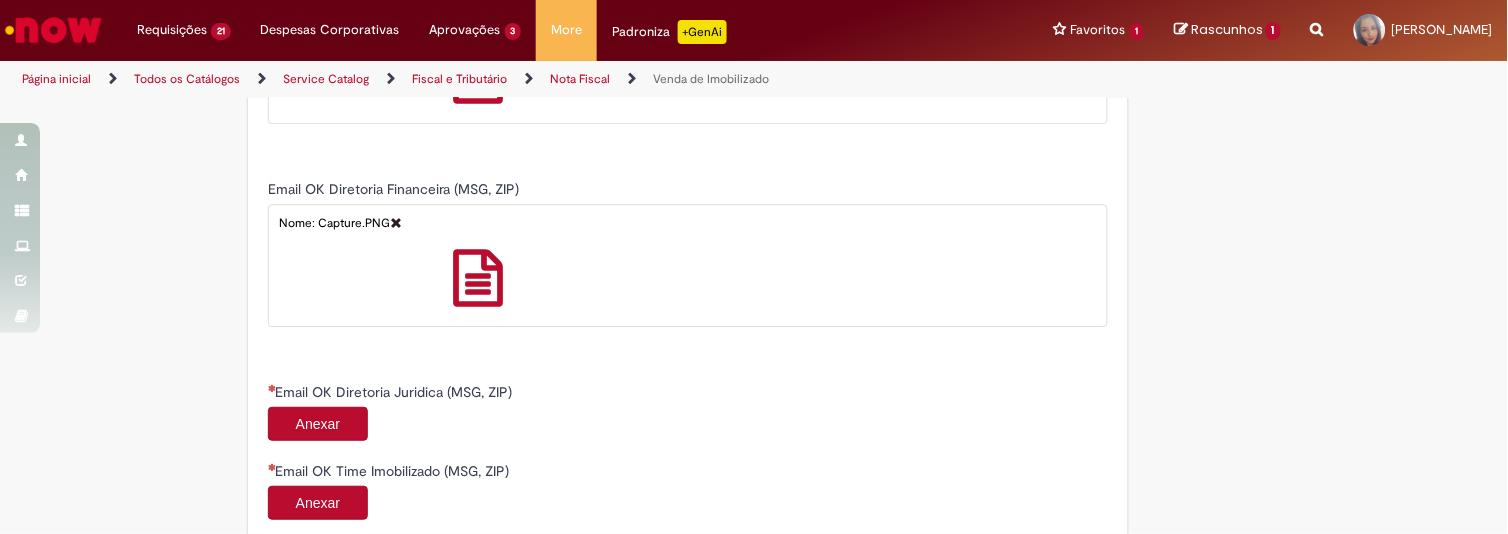 scroll, scrollTop: 1501, scrollLeft: 0, axis: vertical 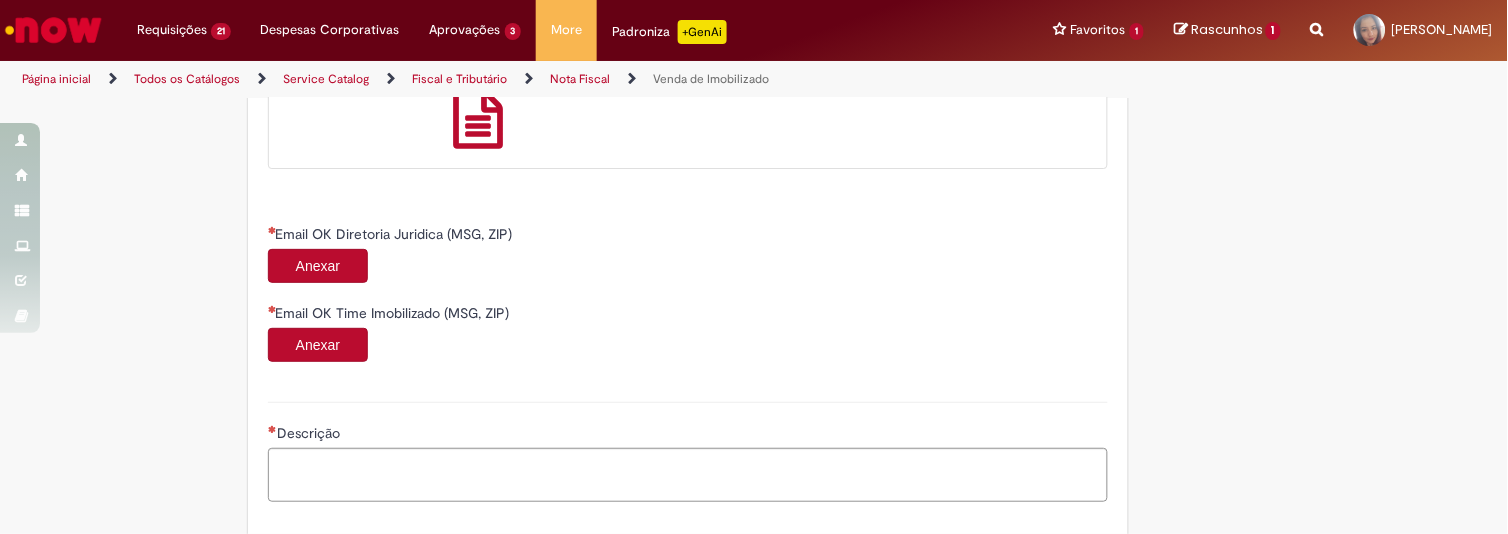 click on "Anexar" at bounding box center [318, 266] 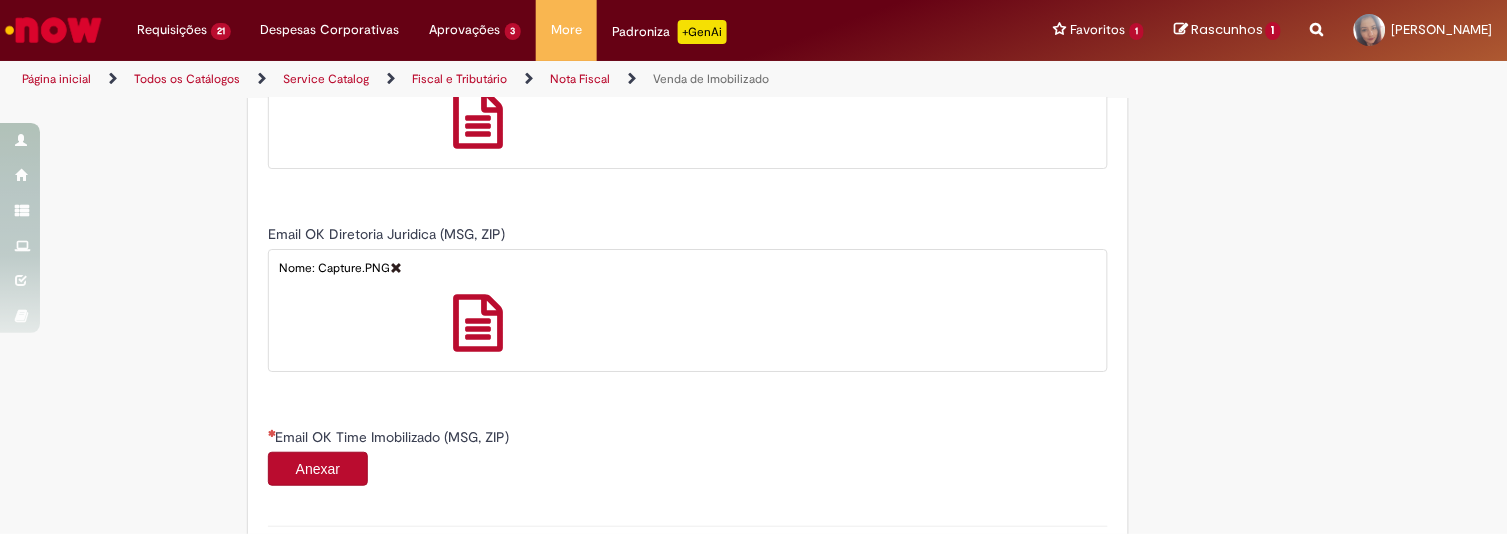scroll, scrollTop: 1501, scrollLeft: 0, axis: vertical 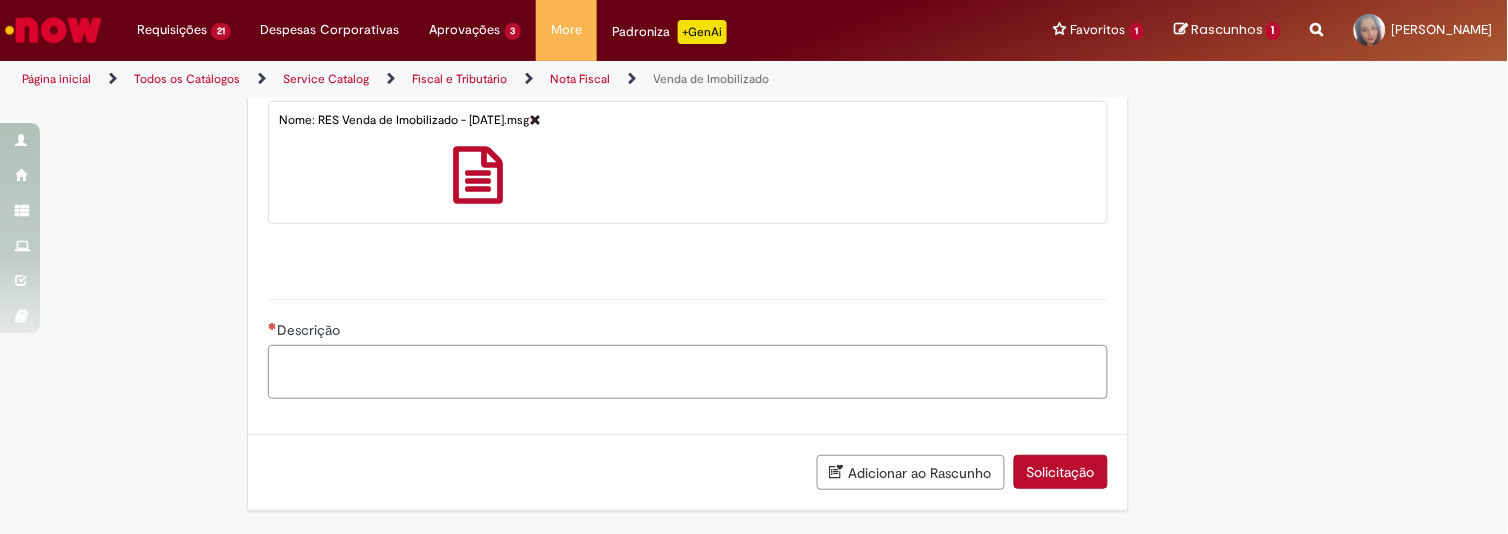 click on "Descrição" at bounding box center (688, 372) 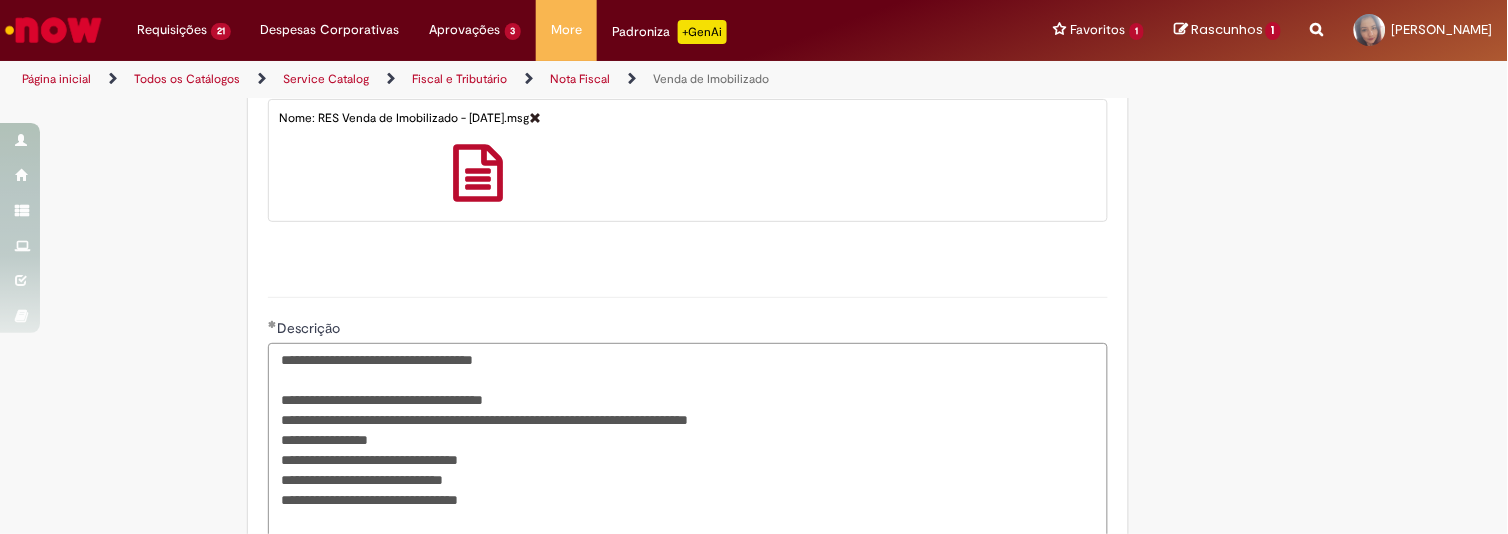 scroll, scrollTop: 2008, scrollLeft: 0, axis: vertical 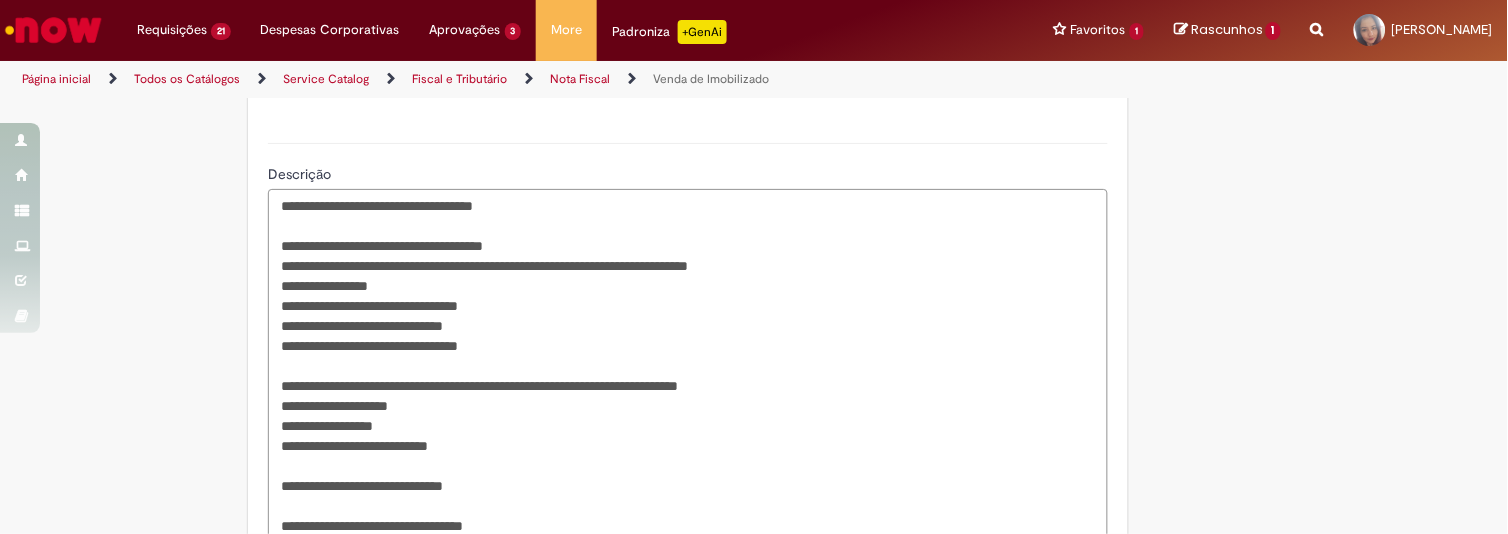 drag, startPoint x: 535, startPoint y: 347, endPoint x: 277, endPoint y: 228, distance: 284.12146 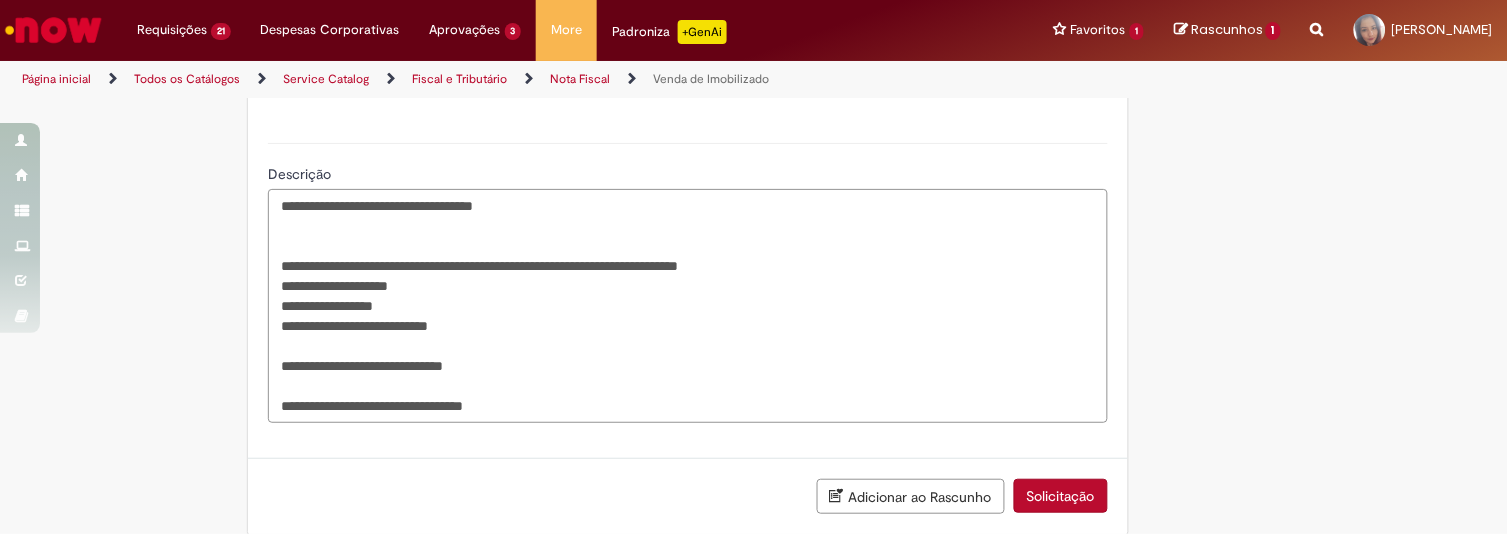 drag, startPoint x: 380, startPoint y: 324, endPoint x: 465, endPoint y: 326, distance: 85.02353 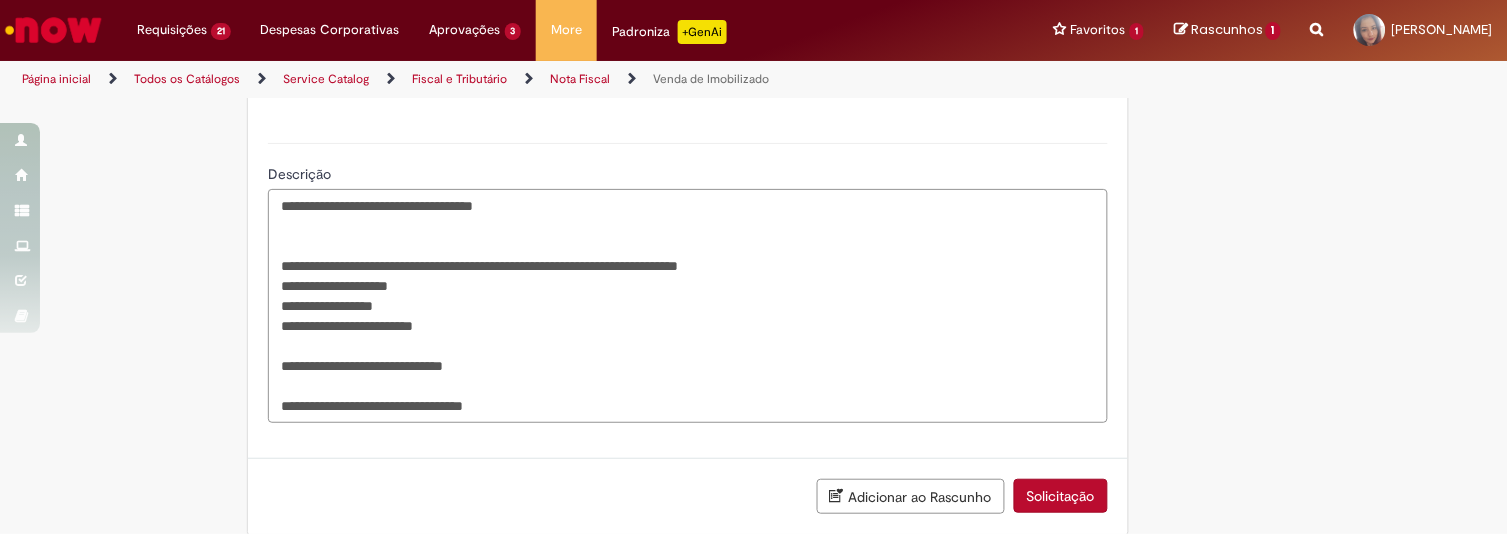 drag, startPoint x: 477, startPoint y: 368, endPoint x: 412, endPoint y: 368, distance: 65 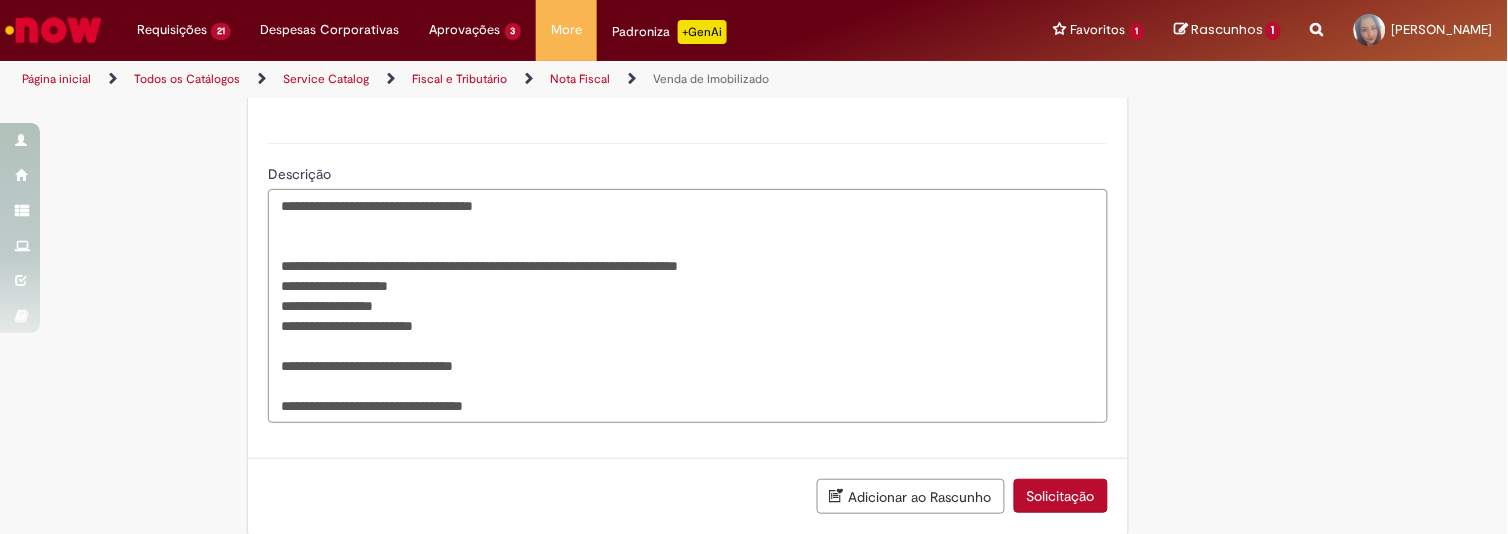 scroll, scrollTop: 1851, scrollLeft: 0, axis: vertical 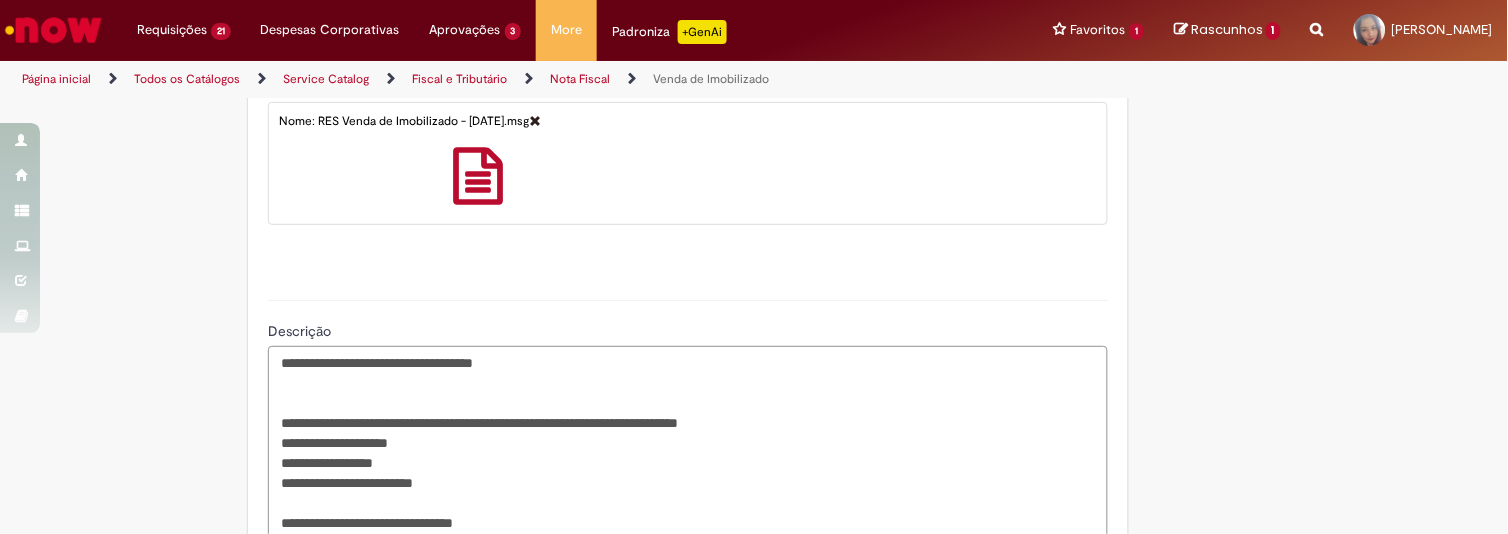 click on "**********" at bounding box center (688, 463) 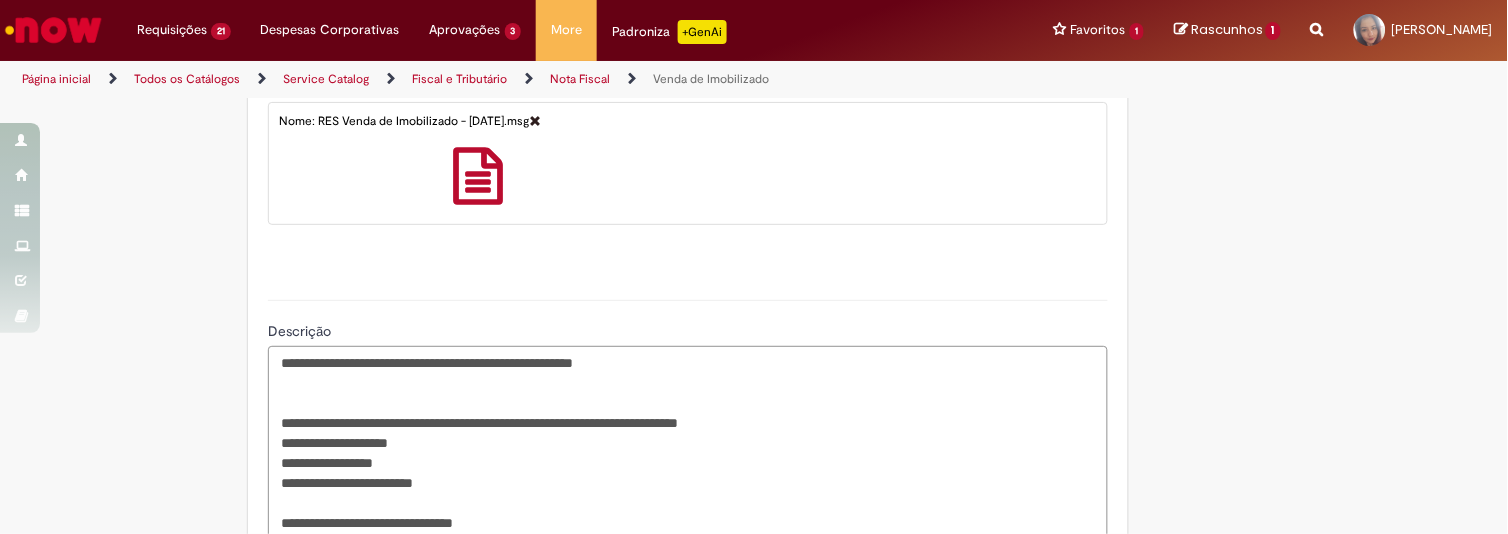 paste on "*********" 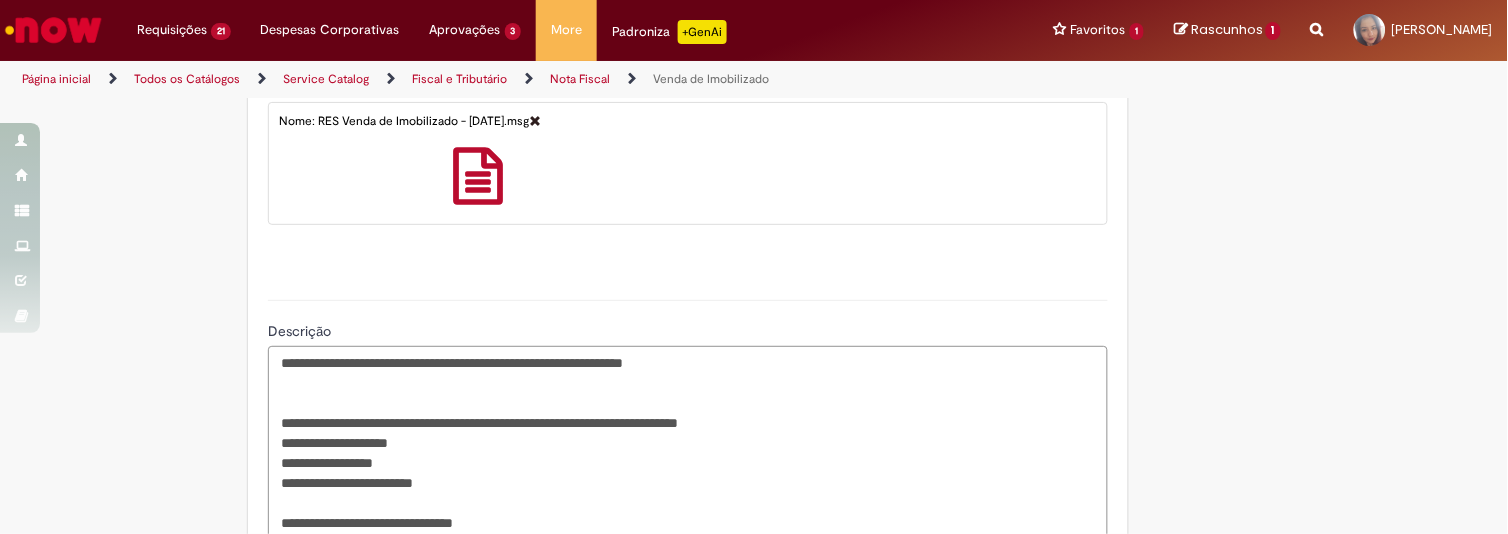 type on "**********" 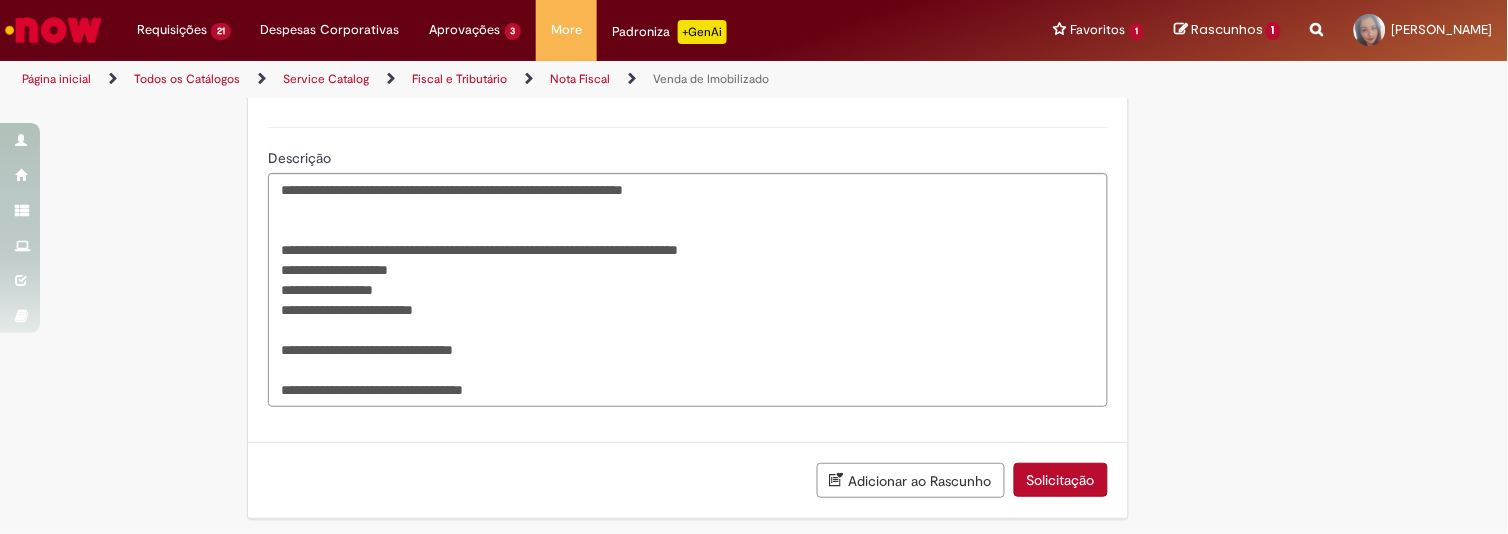 scroll, scrollTop: 2034, scrollLeft: 0, axis: vertical 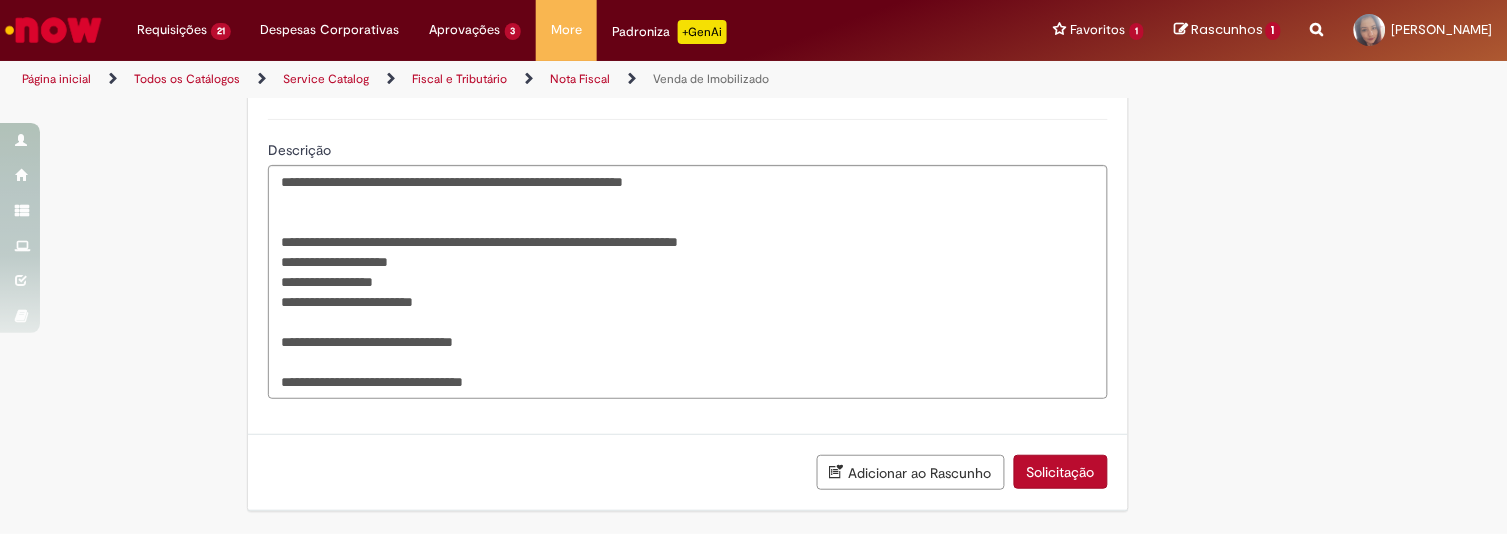 click on "Solicitação" at bounding box center [1061, 472] 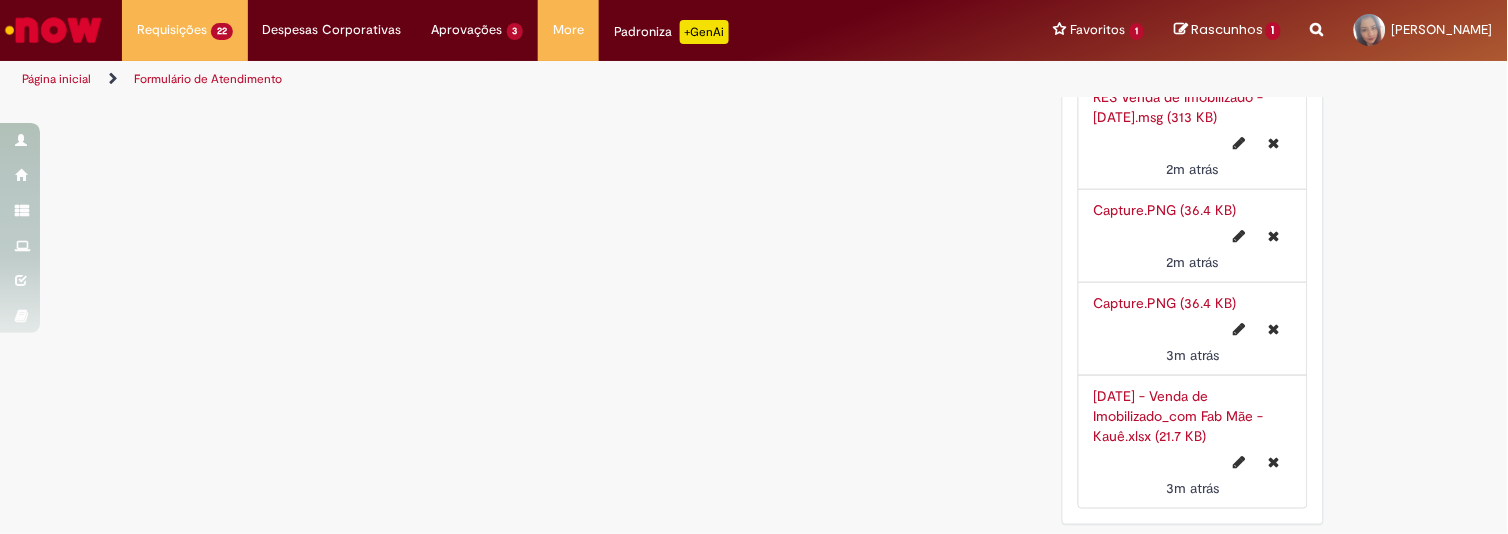 scroll, scrollTop: 0, scrollLeft: 0, axis: both 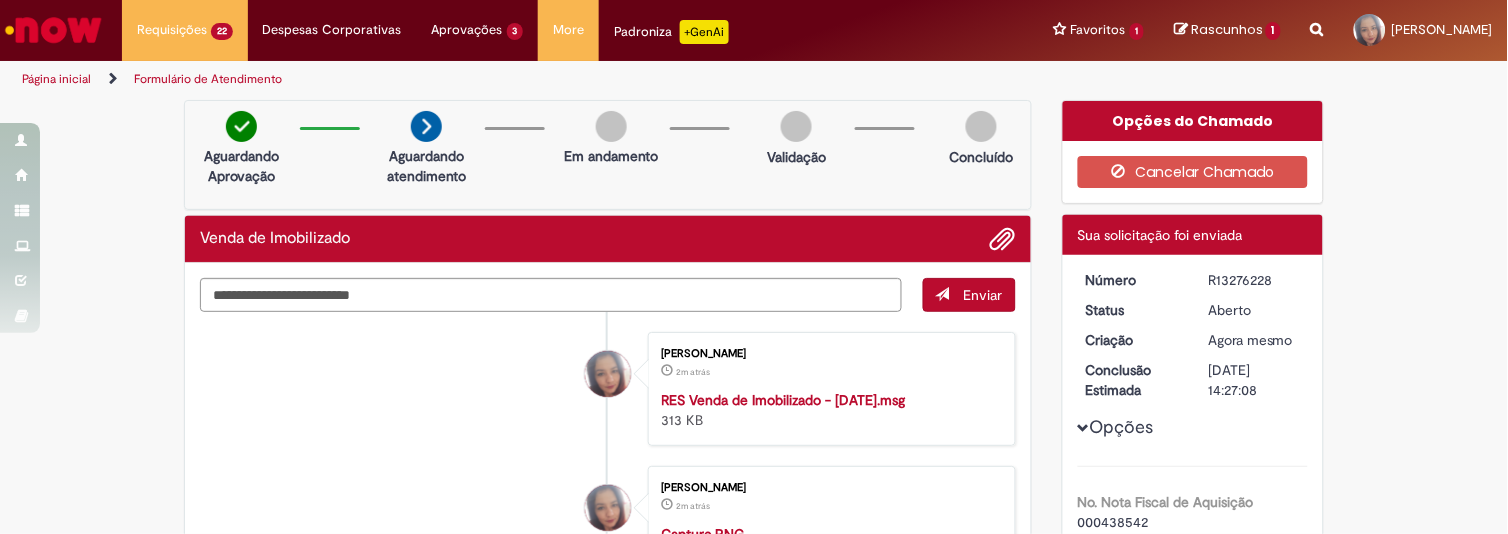 drag, startPoint x: 1194, startPoint y: 273, endPoint x: 1267, endPoint y: 278, distance: 73.171036 